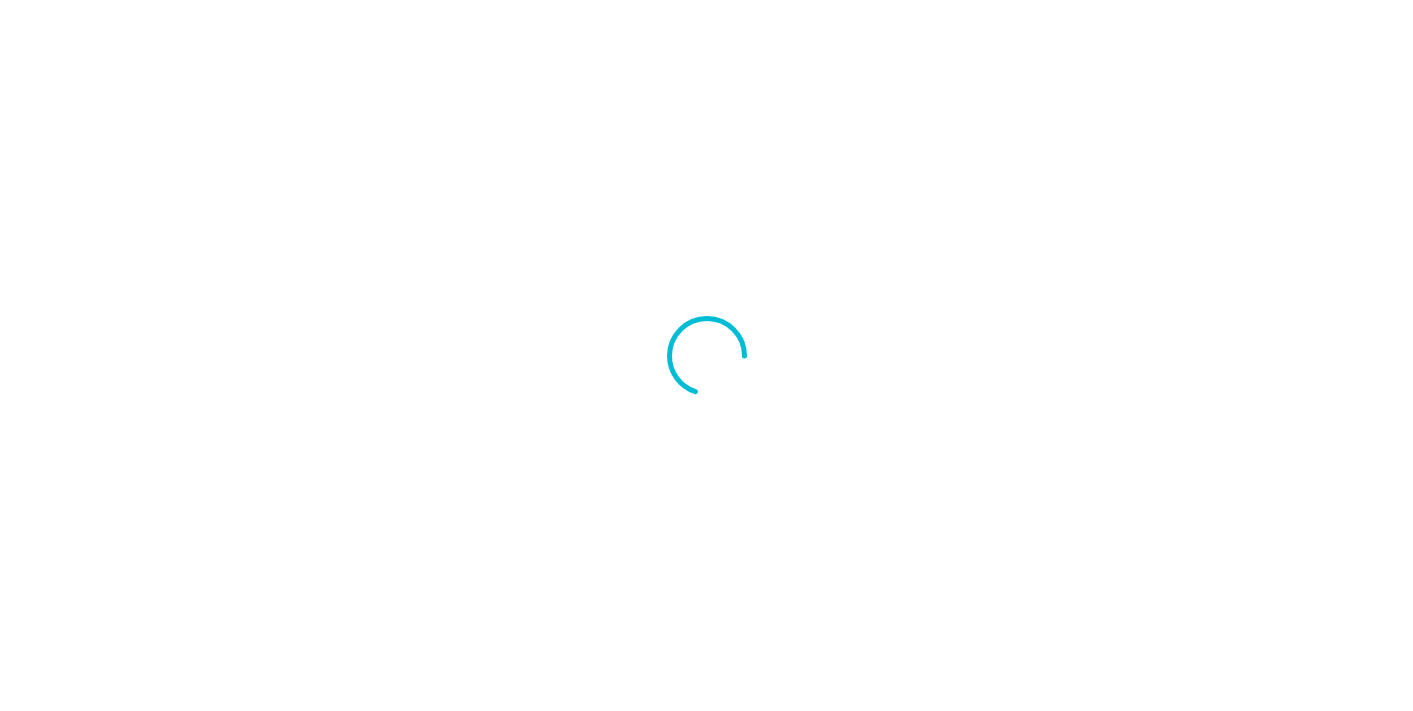 scroll, scrollTop: 0, scrollLeft: 0, axis: both 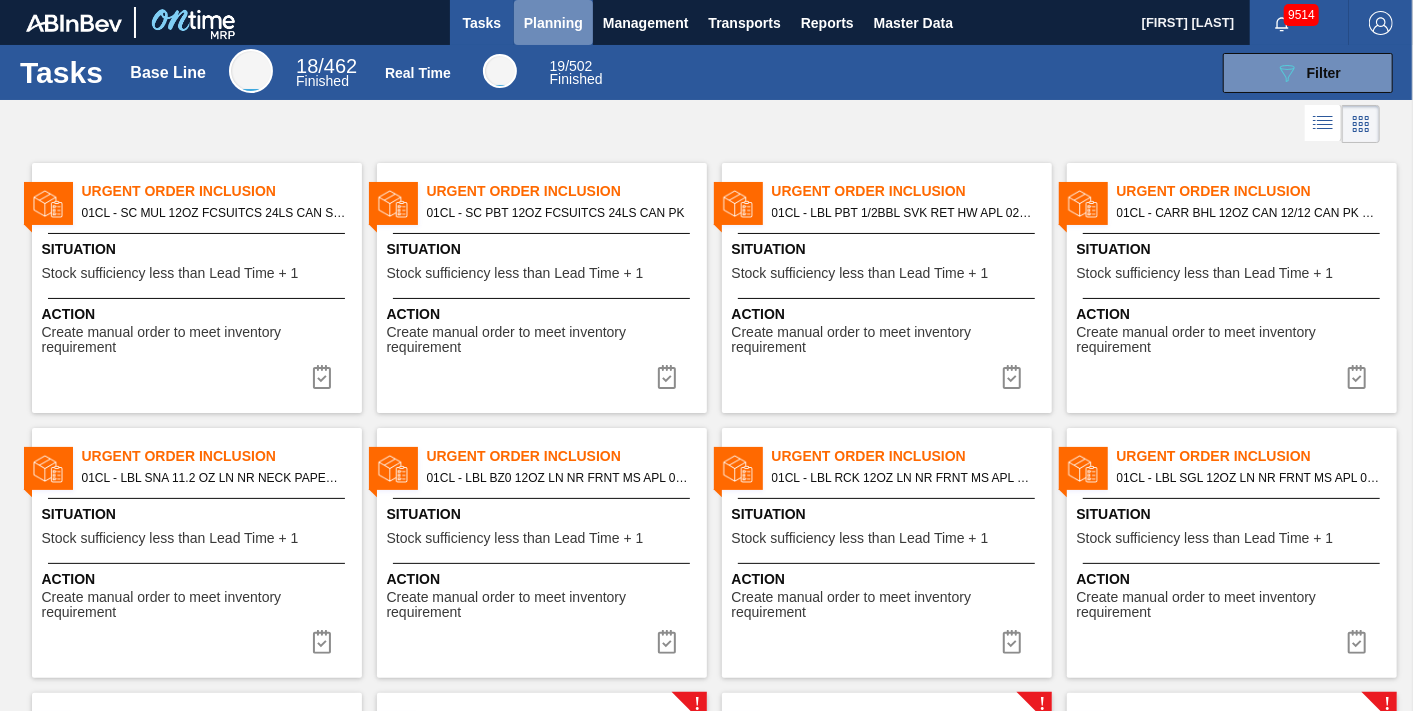 click on "Planning" at bounding box center [553, 23] 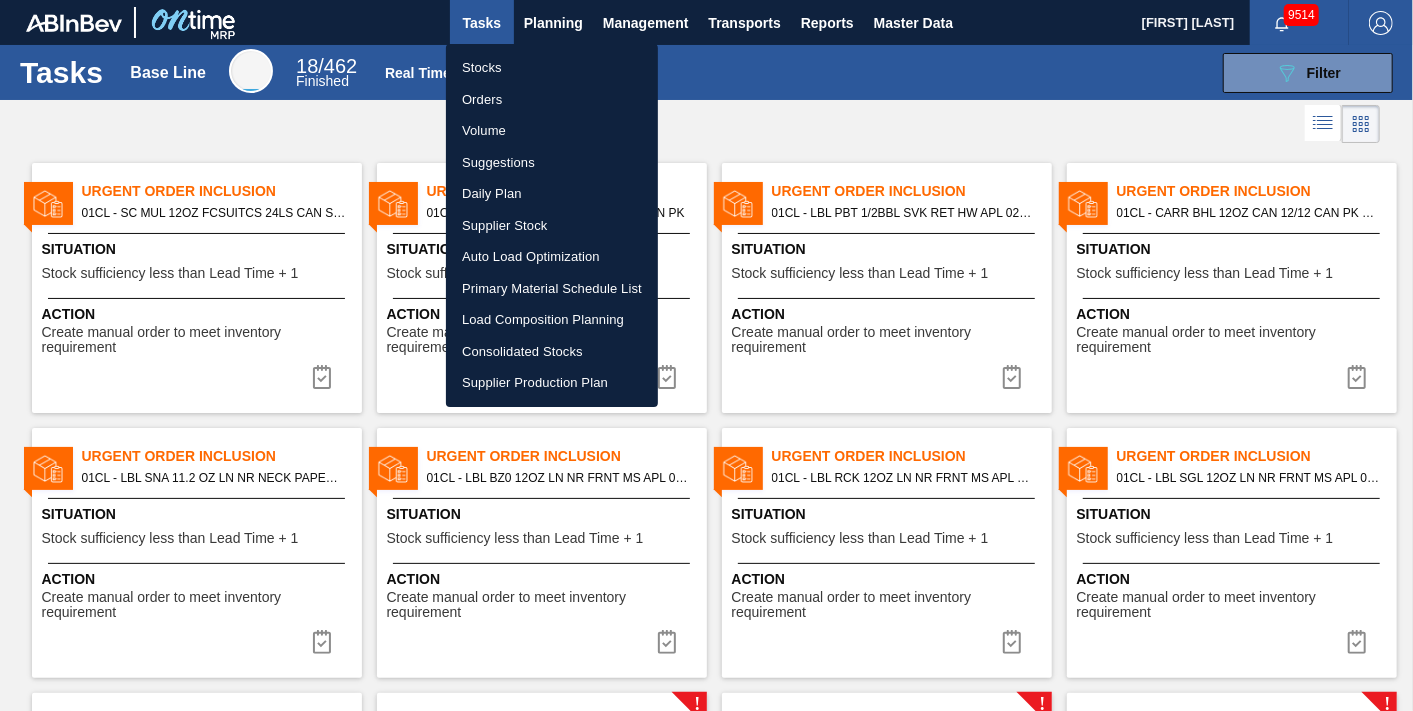 click on "Load Composition Planning" at bounding box center (552, 320) 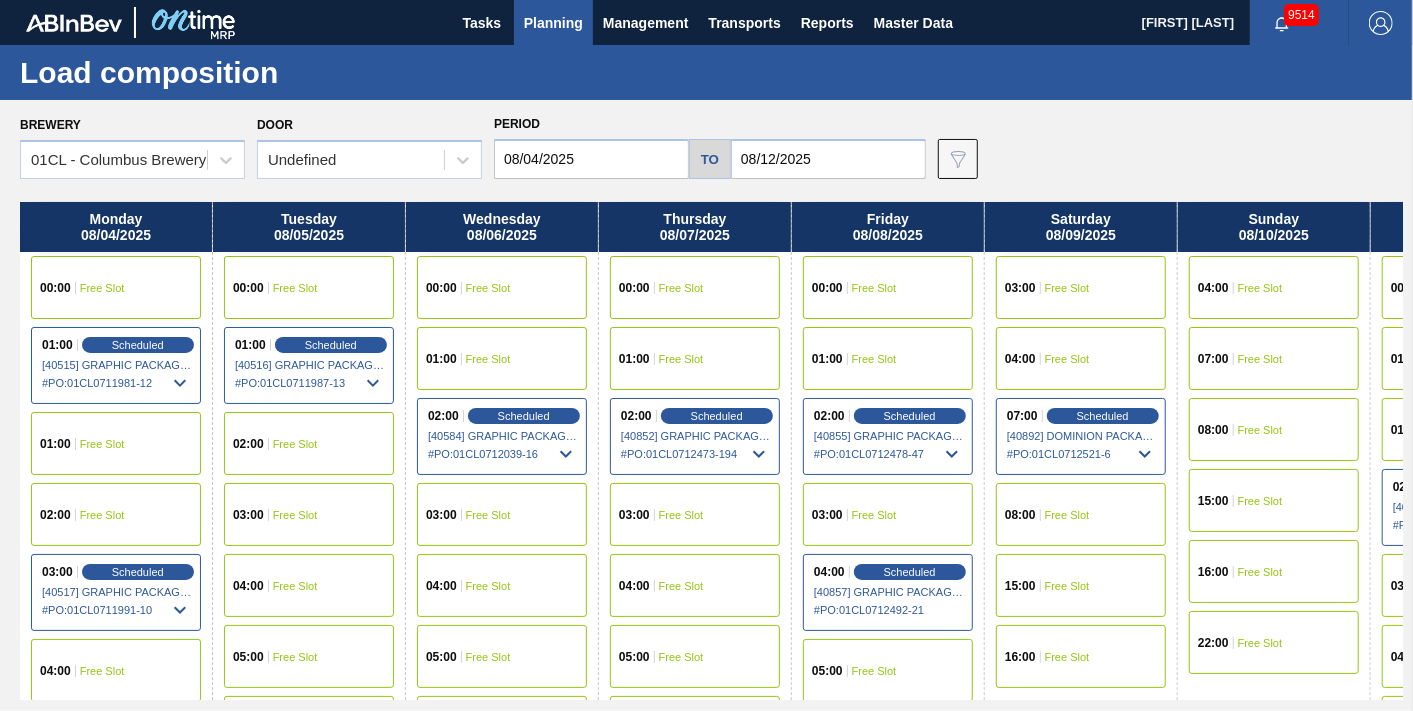 click on "08/04/2025" at bounding box center (591, 159) 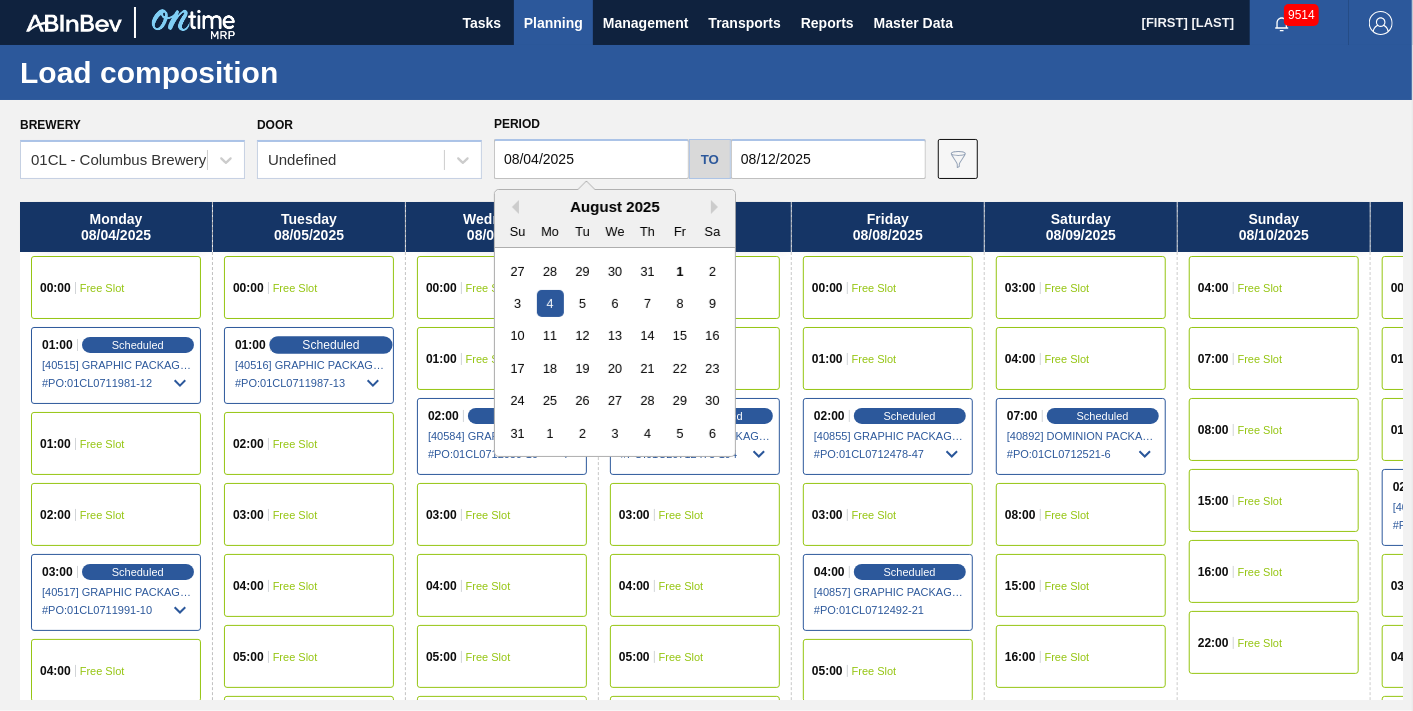 click on "Scheduled" at bounding box center [330, 344] 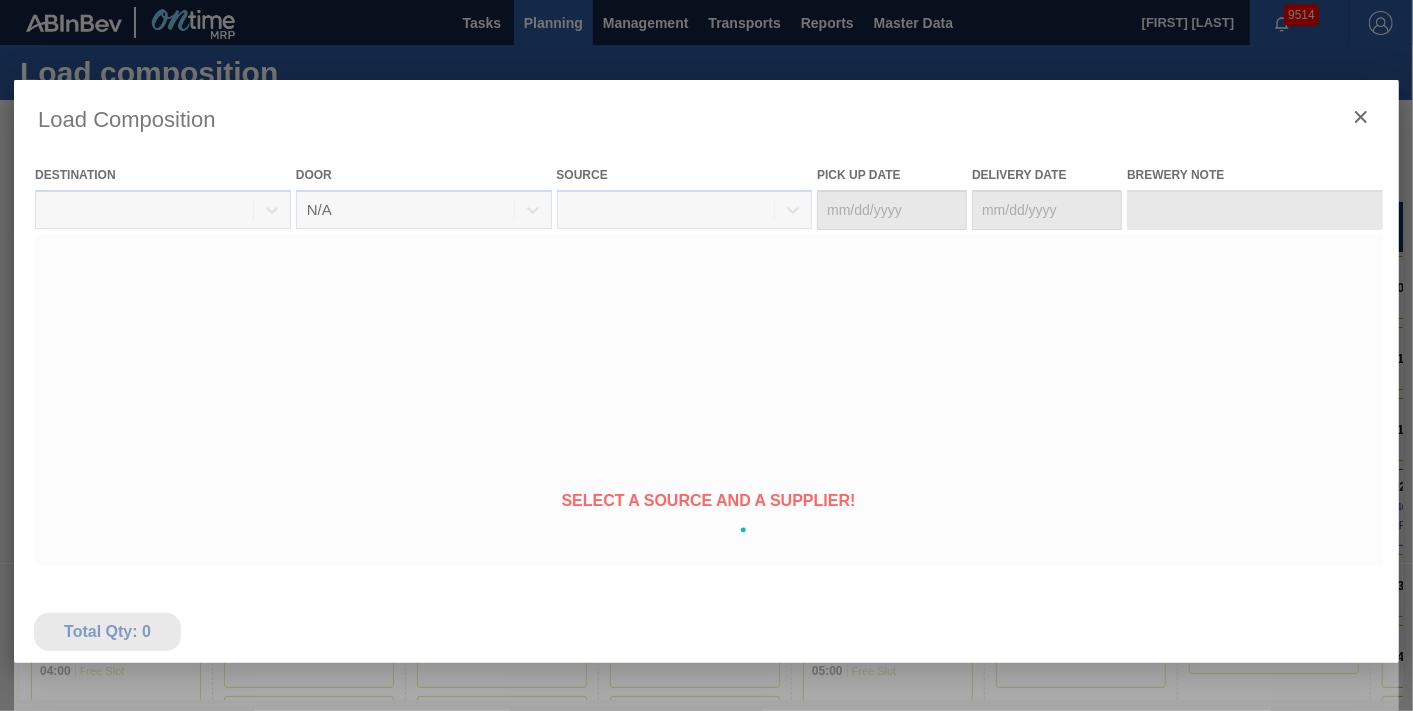 type on "08/03/2025" 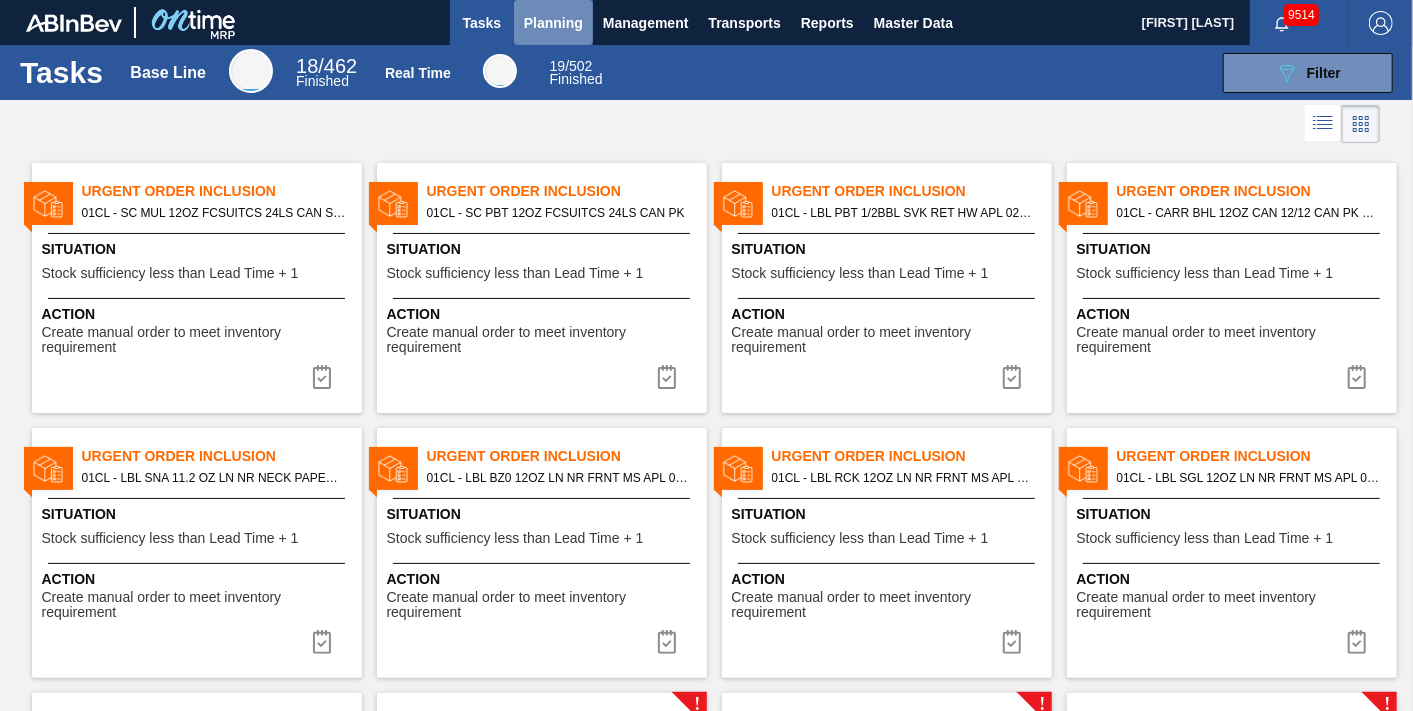 click on "Planning" at bounding box center [553, 23] 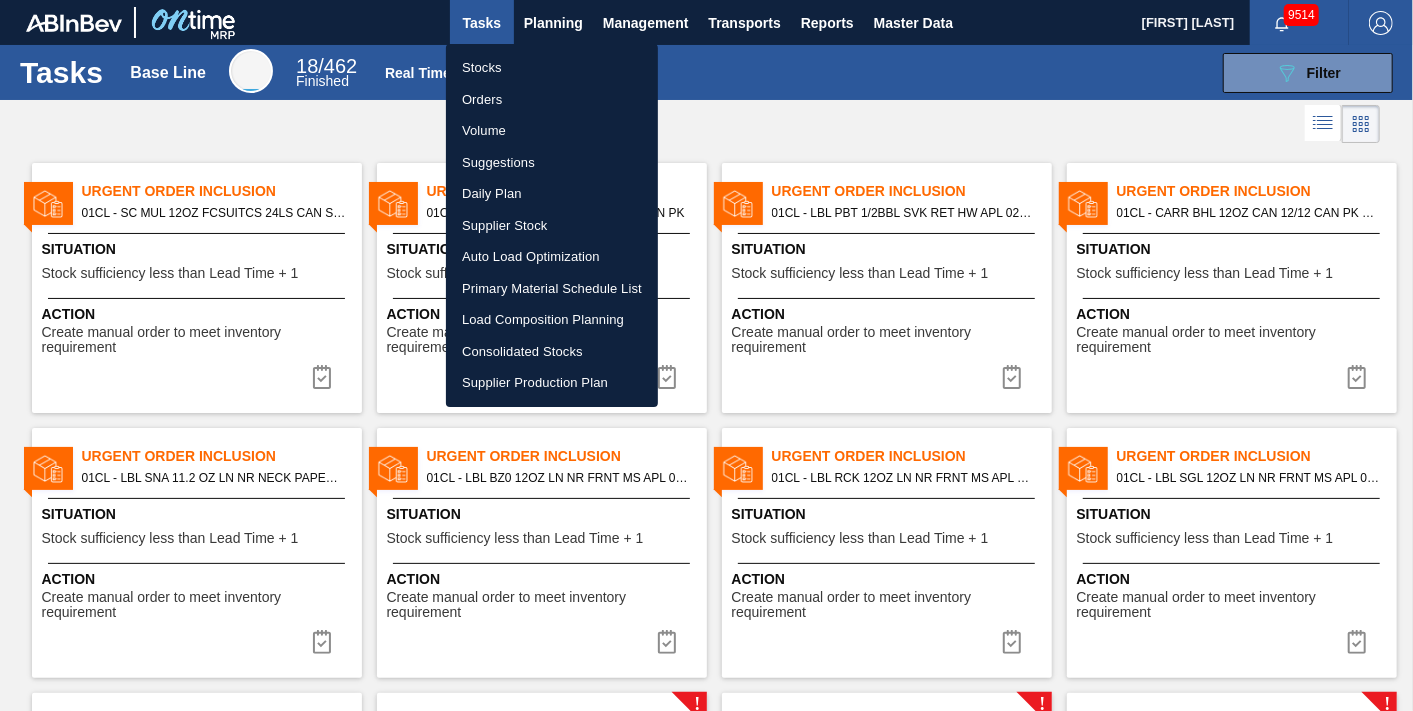 click on "Load Composition Planning" at bounding box center [552, 320] 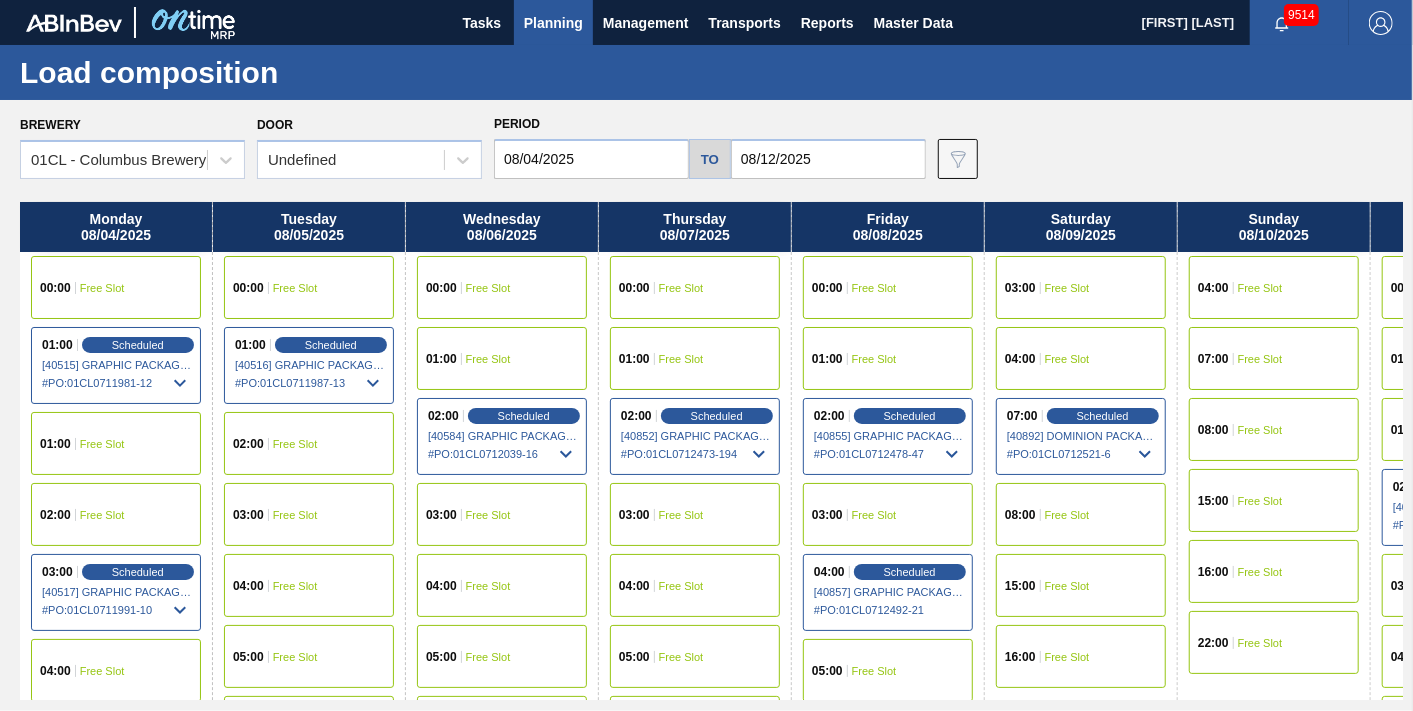 click on "Planning" at bounding box center [553, 23] 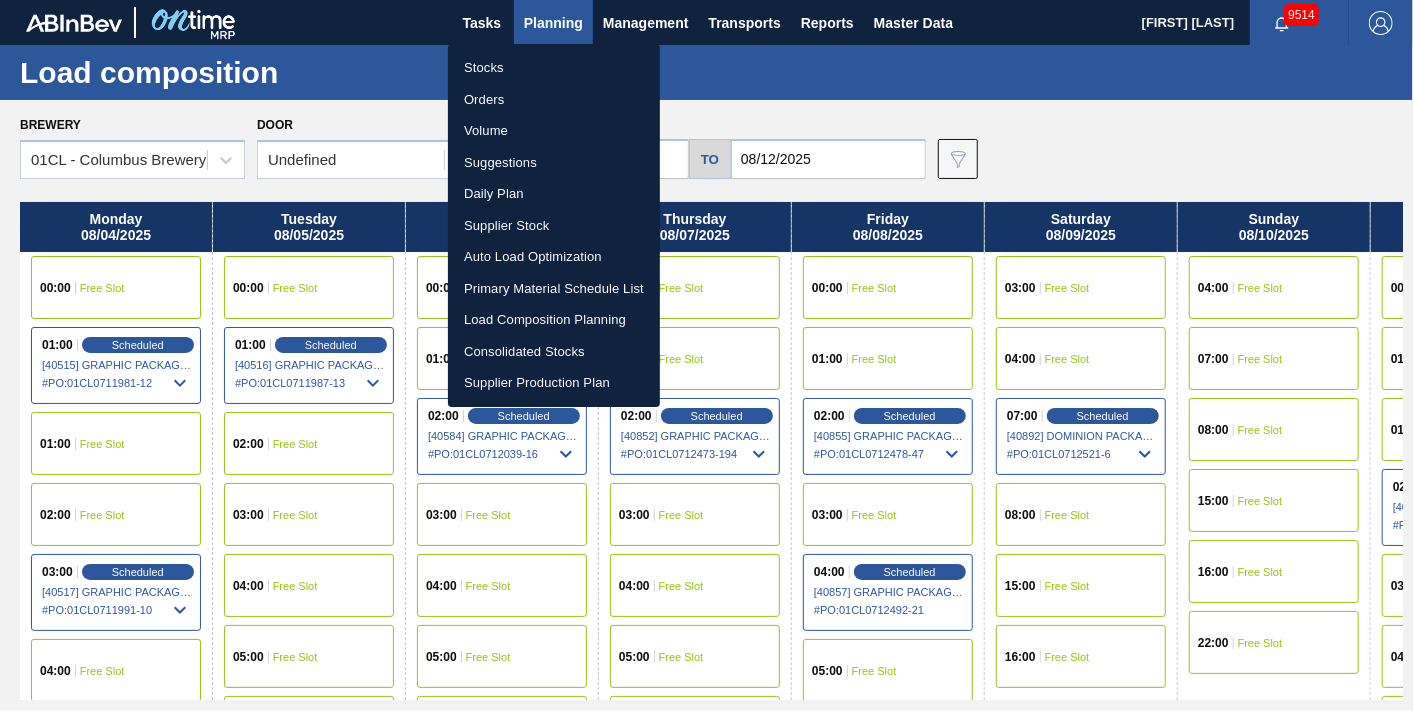 drag, startPoint x: 525, startPoint y: 77, endPoint x: 1168, endPoint y: 151, distance: 647.24414 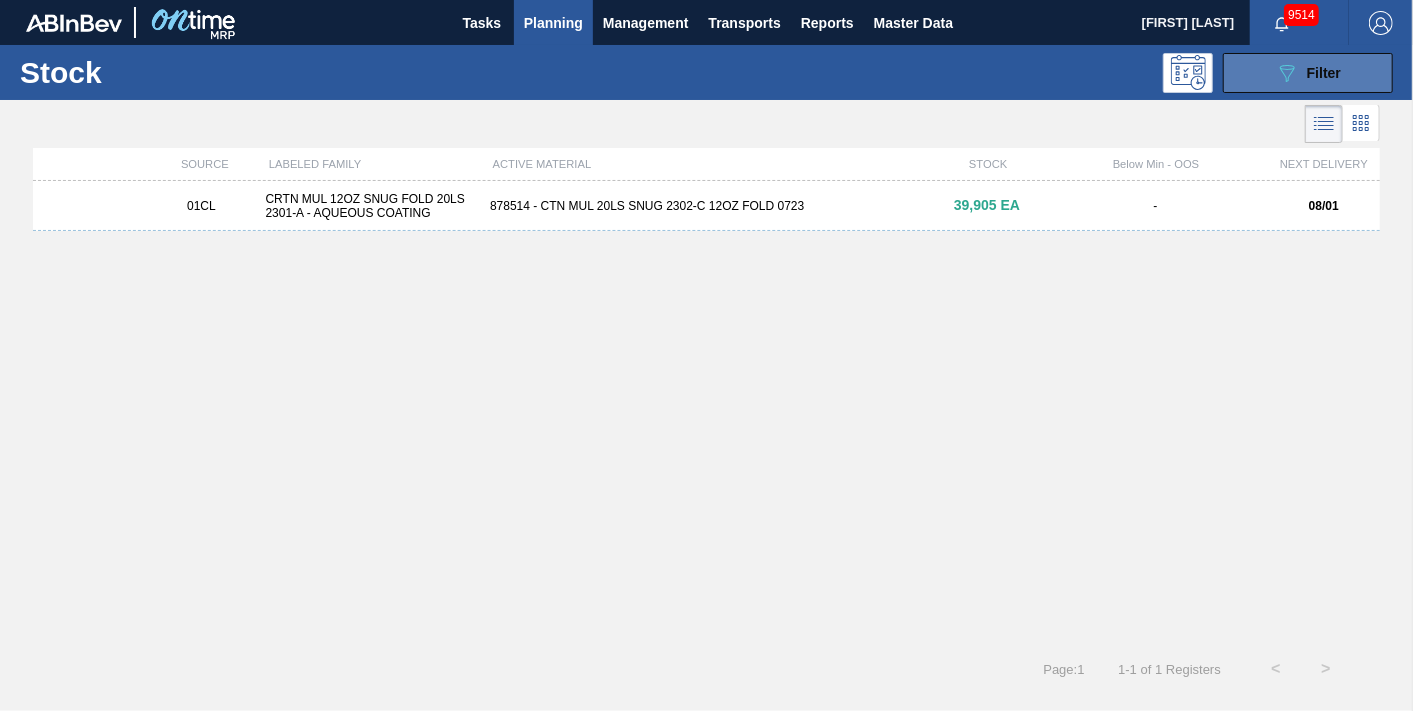 click on "089F7B8B-B2A5-4AFE-B5C0-19BA573D28AC" 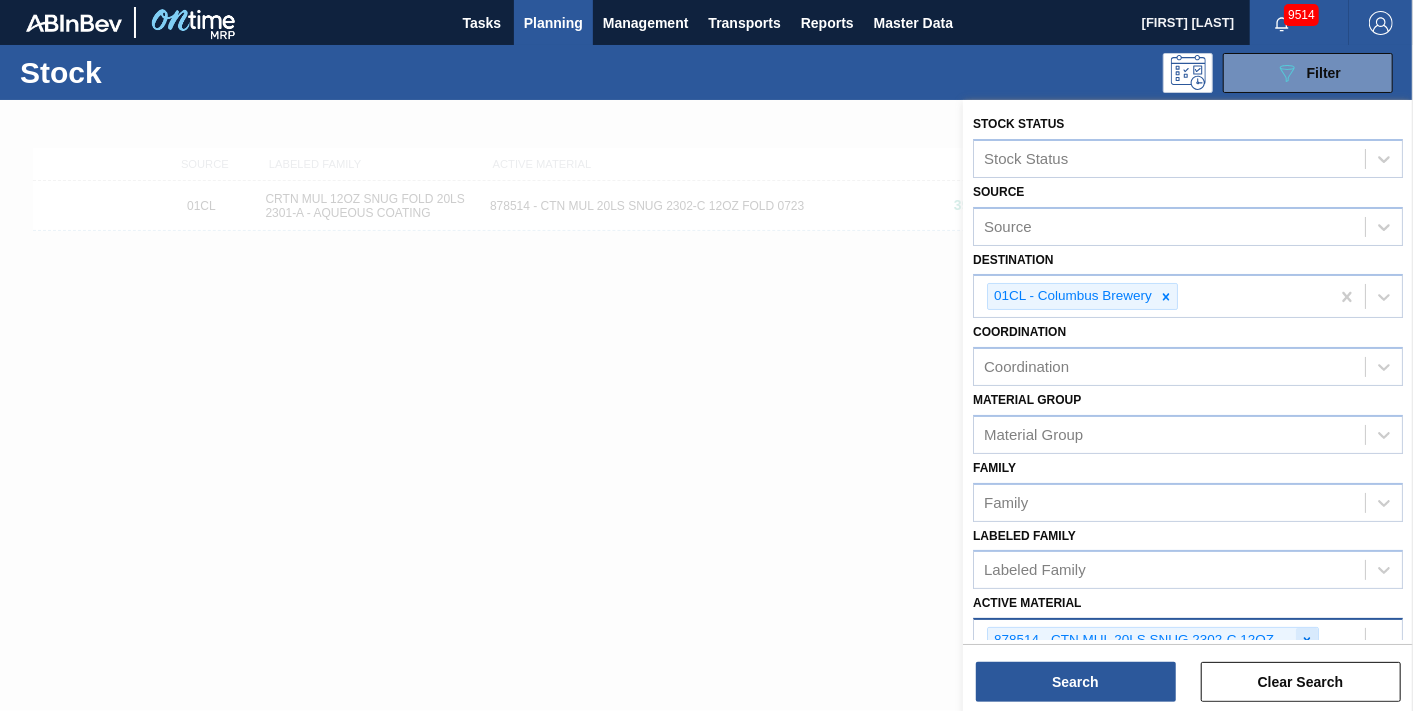 click 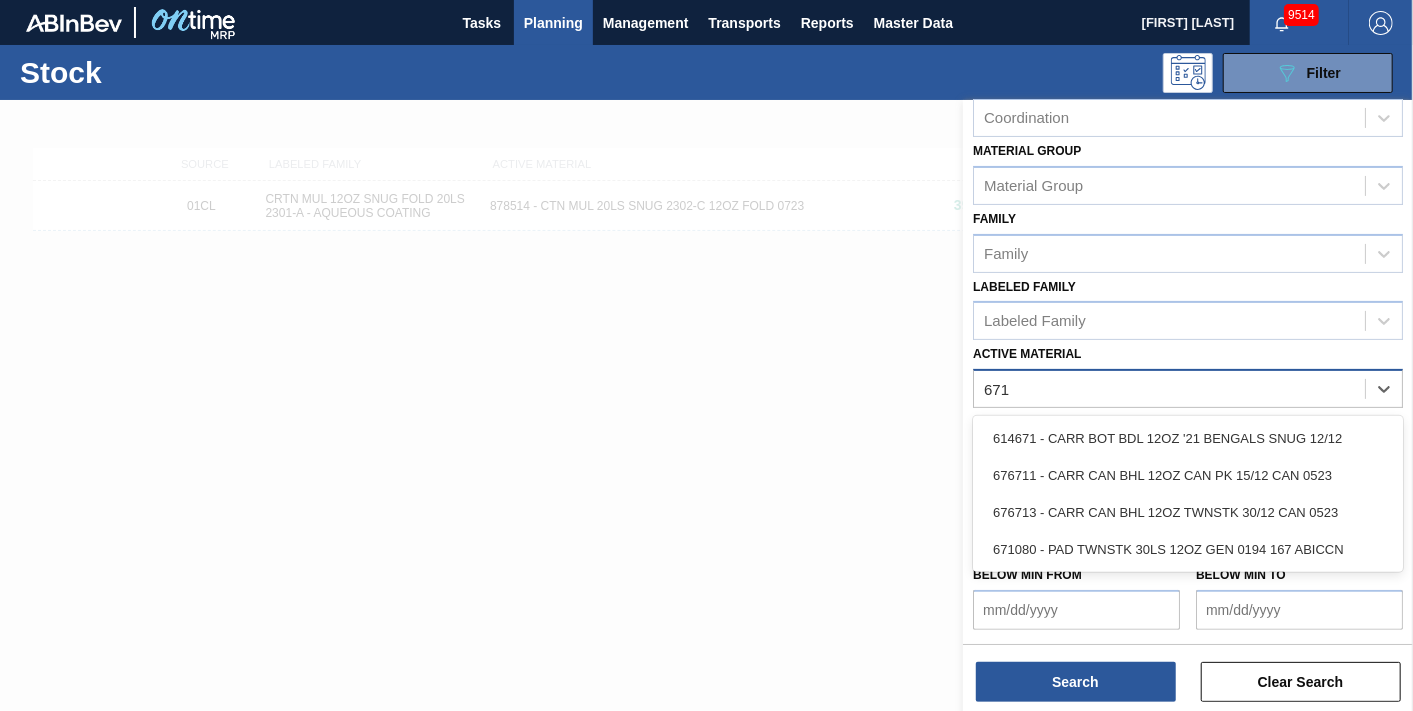 scroll, scrollTop: 241, scrollLeft: 0, axis: vertical 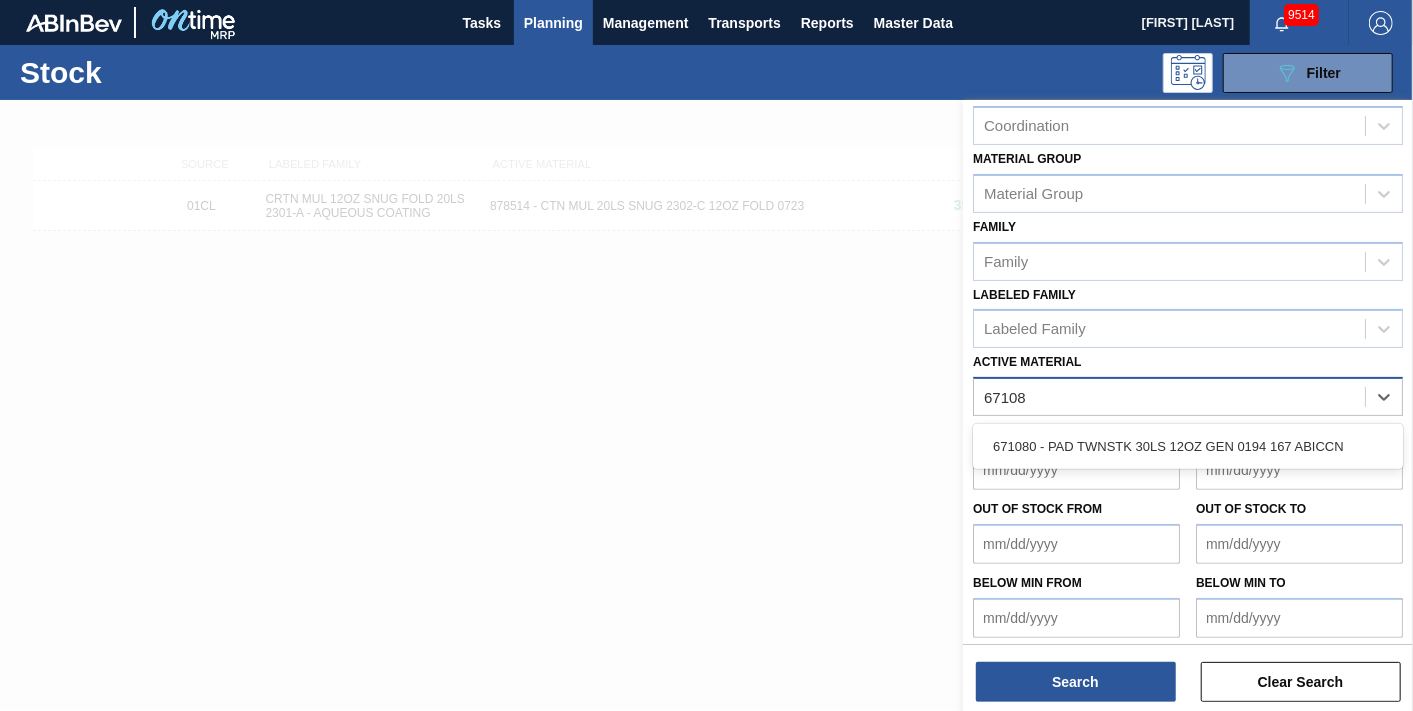 type on "671080" 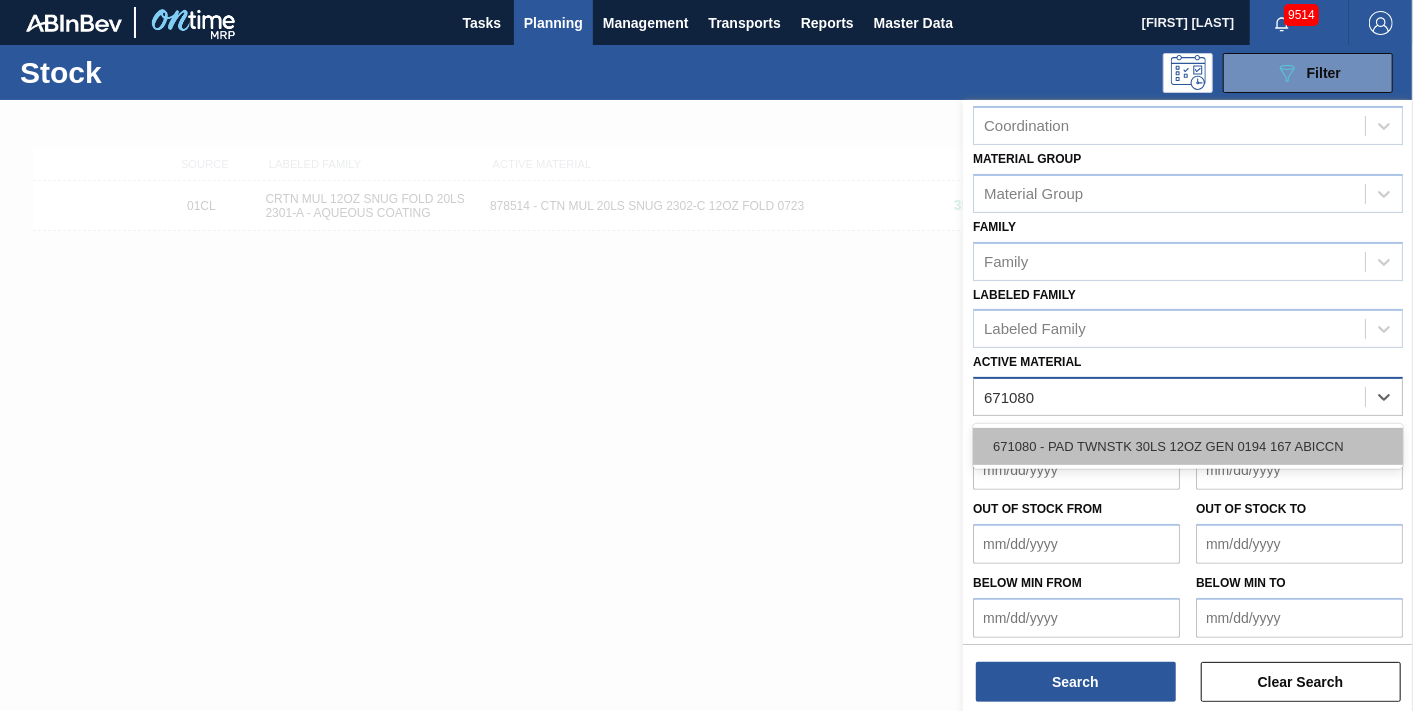 click on "671080 - PAD TWNSTK 30LS 12OZ GEN 0194 167 ABICCN" at bounding box center [1188, 446] 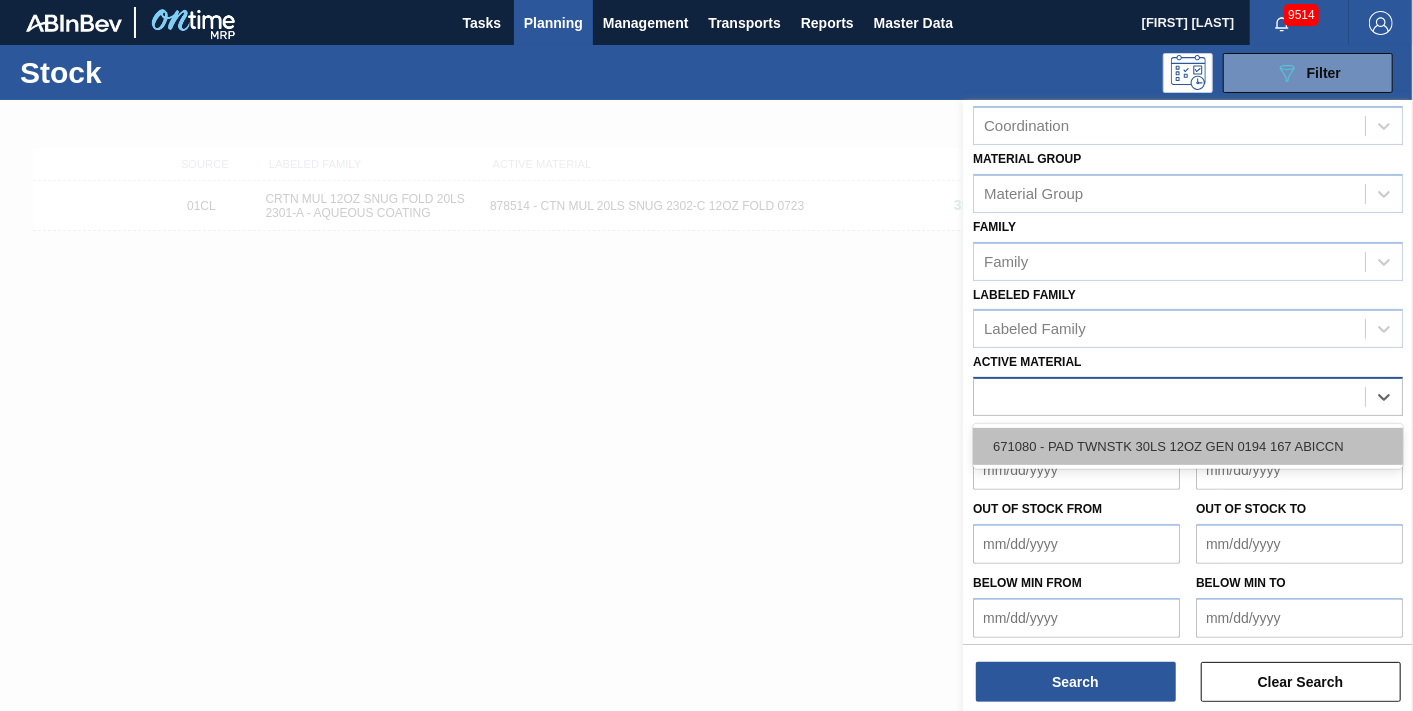 scroll, scrollTop: 271, scrollLeft: 0, axis: vertical 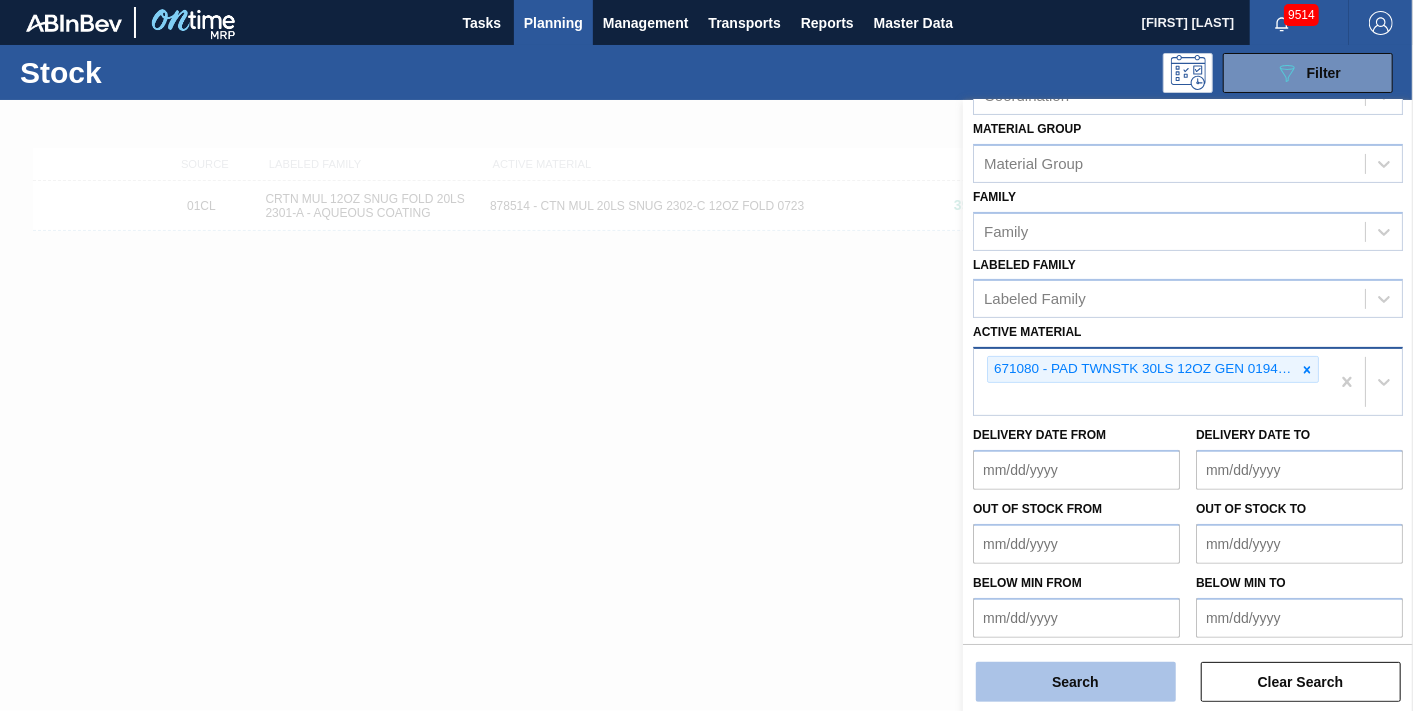 click on "Search" at bounding box center (1076, 682) 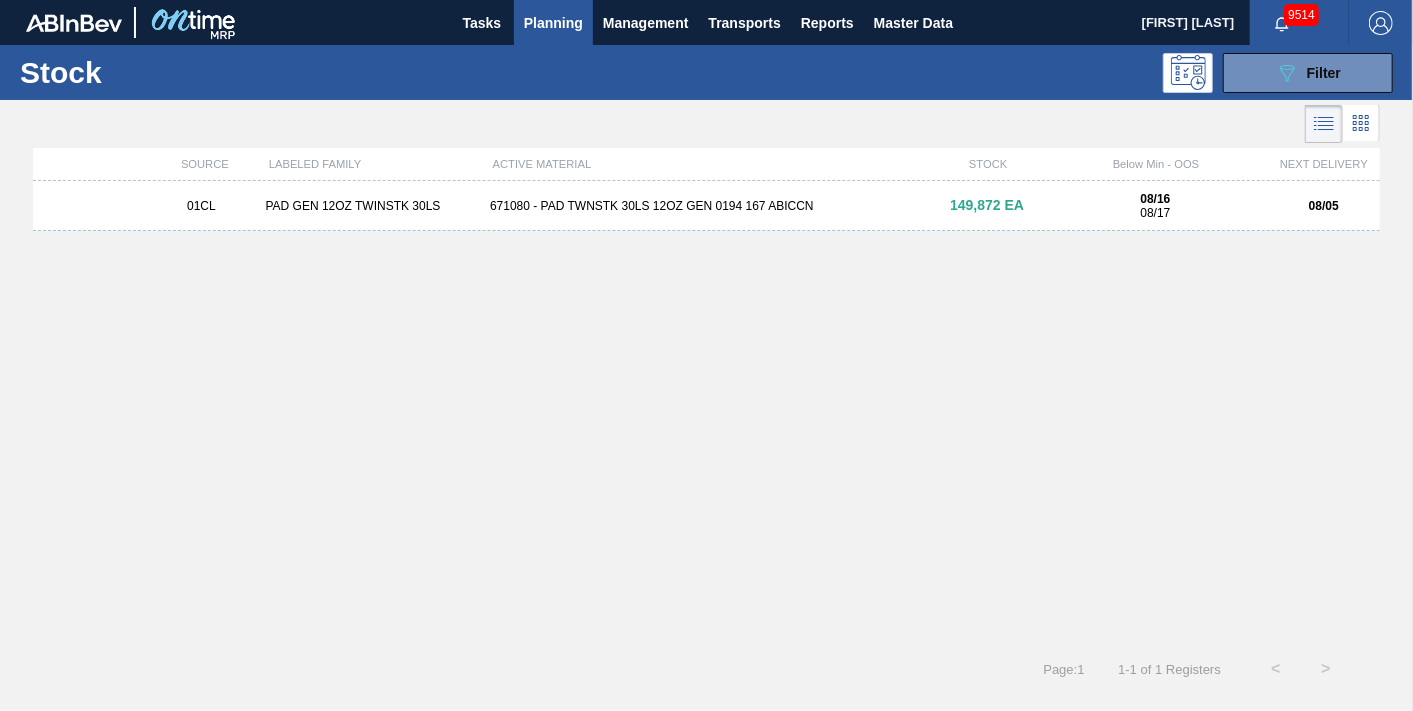 click on "01CL PAD GEN 12OZ TWINSTK 30LS 671080 - PAD TWNSTK 30LS 12OZ GEN 0194 167 ABICCN 149,872 EA 08/16 08/17 08/05" at bounding box center (706, 206) 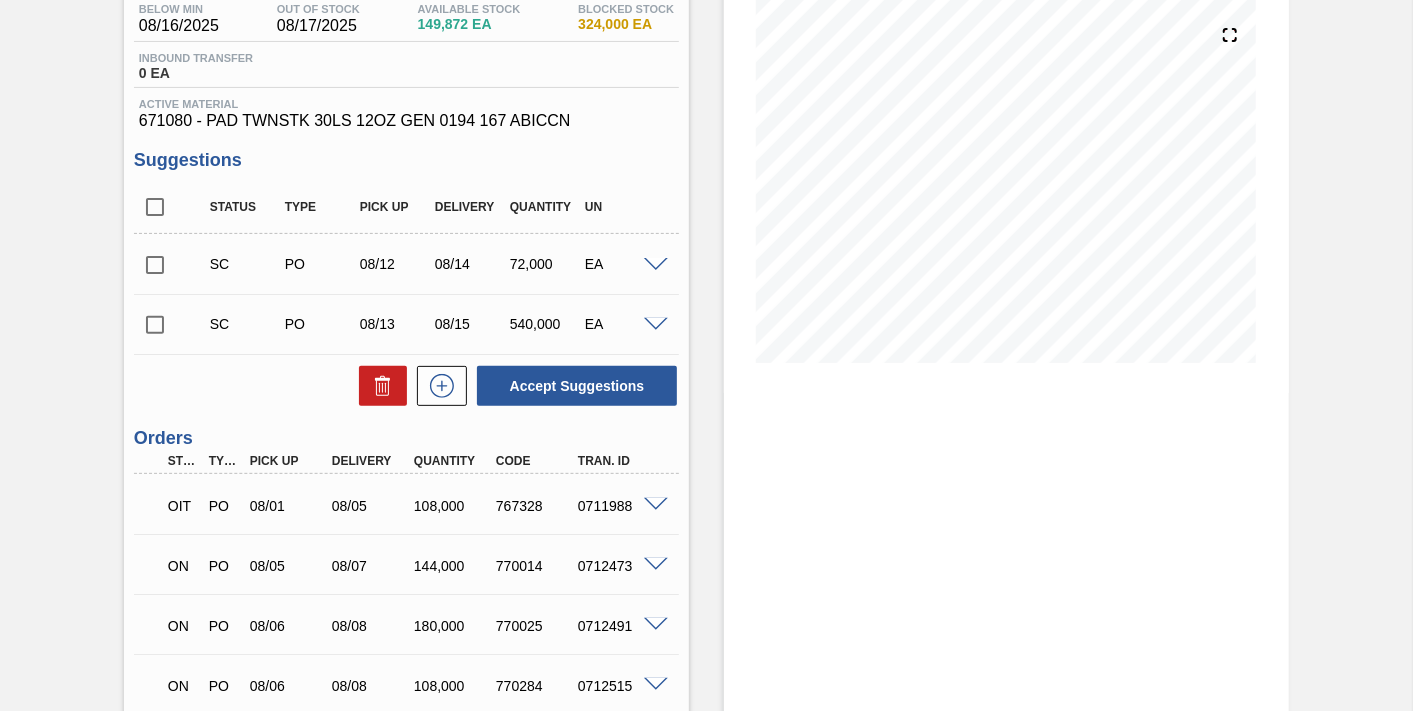 scroll, scrollTop: 225, scrollLeft: 0, axis: vertical 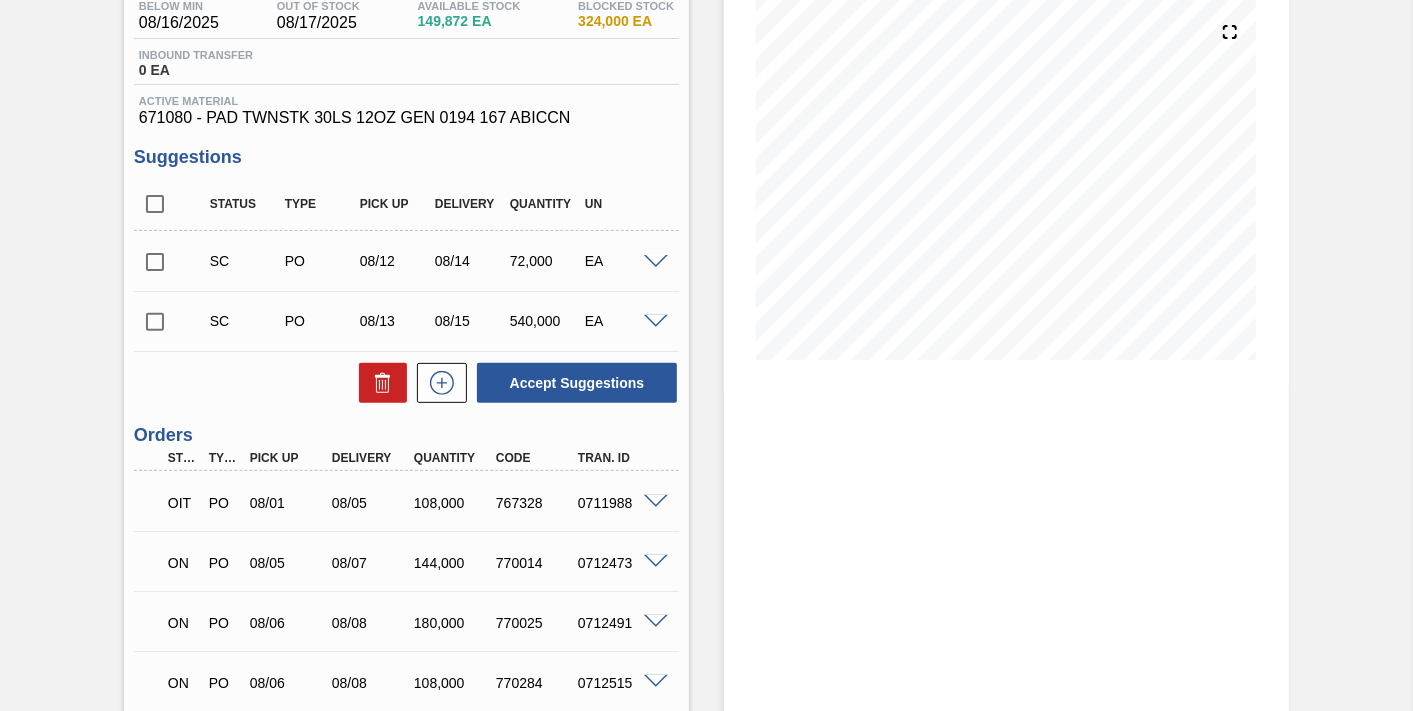 click at bounding box center (656, 622) 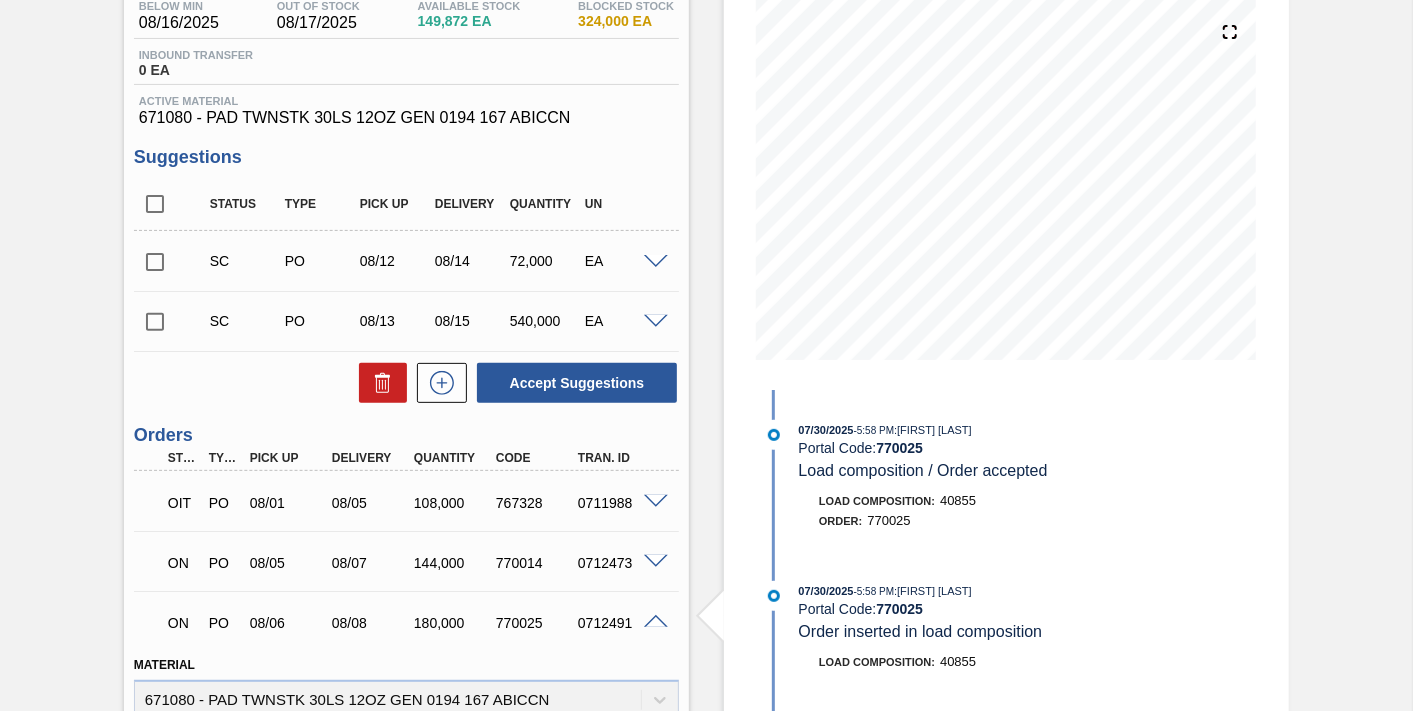 drag, startPoint x: 1409, startPoint y: 392, endPoint x: 1410, endPoint y: 501, distance: 109.004585 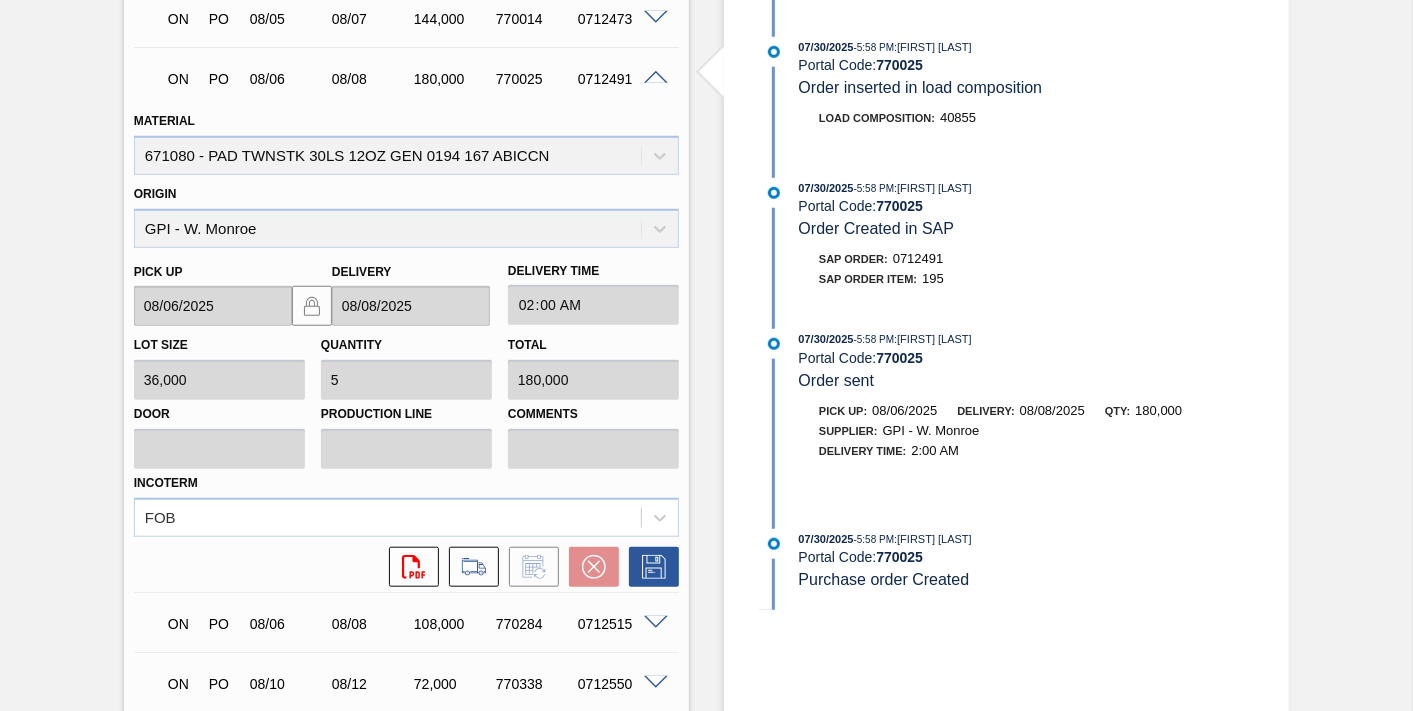 scroll, scrollTop: 837, scrollLeft: 0, axis: vertical 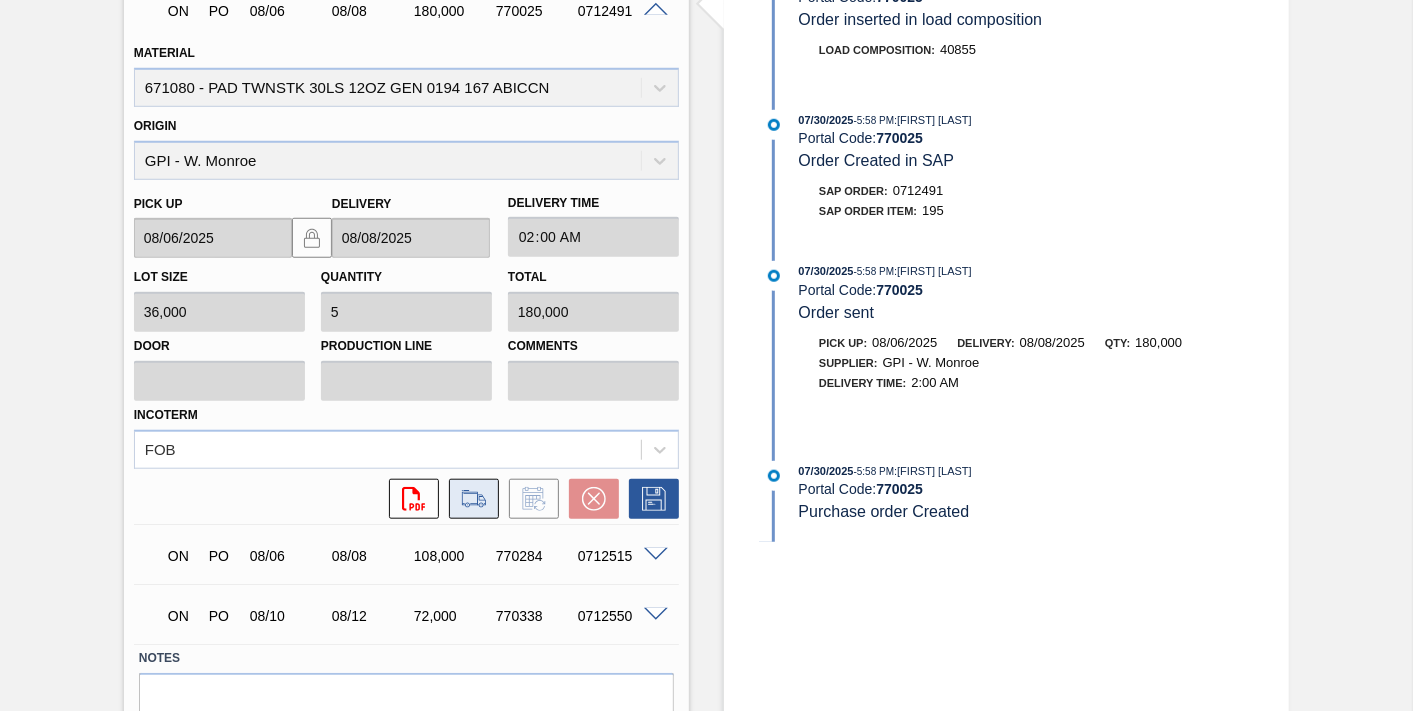 click 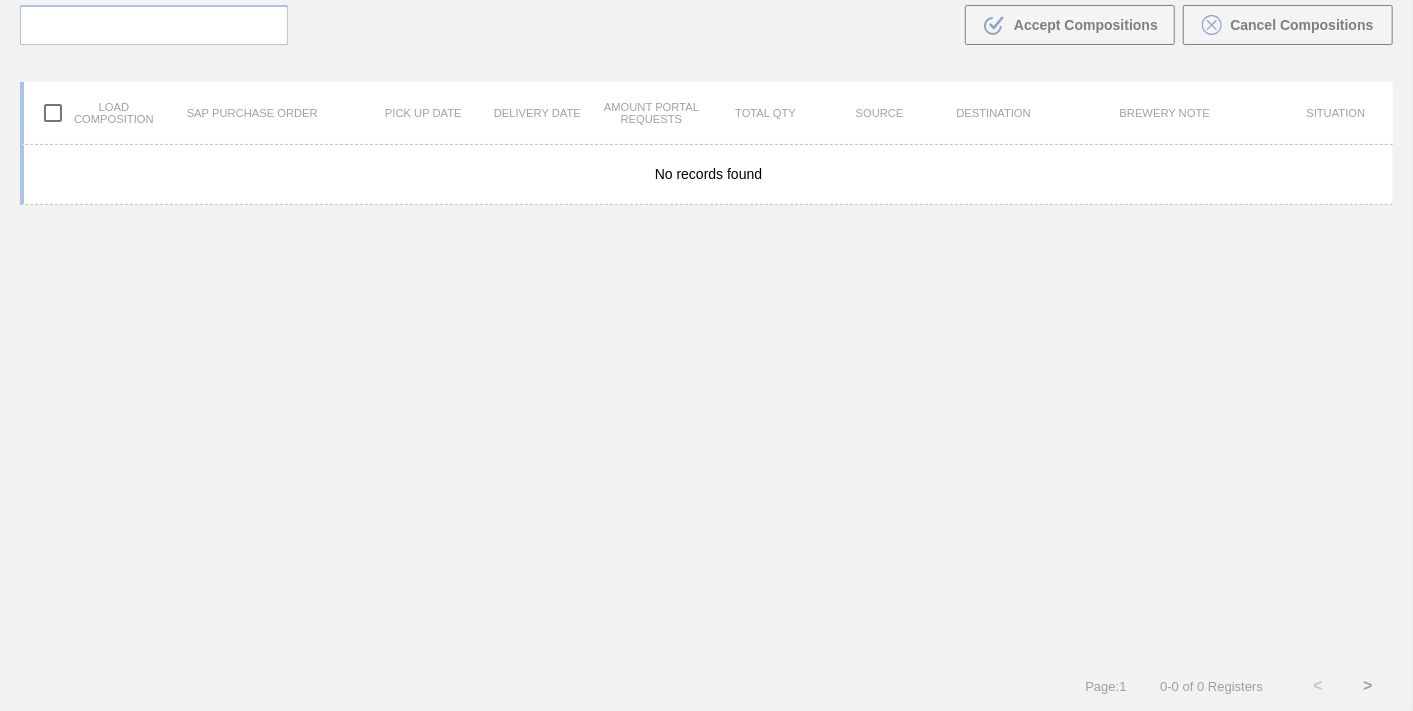 scroll, scrollTop: 143, scrollLeft: 0, axis: vertical 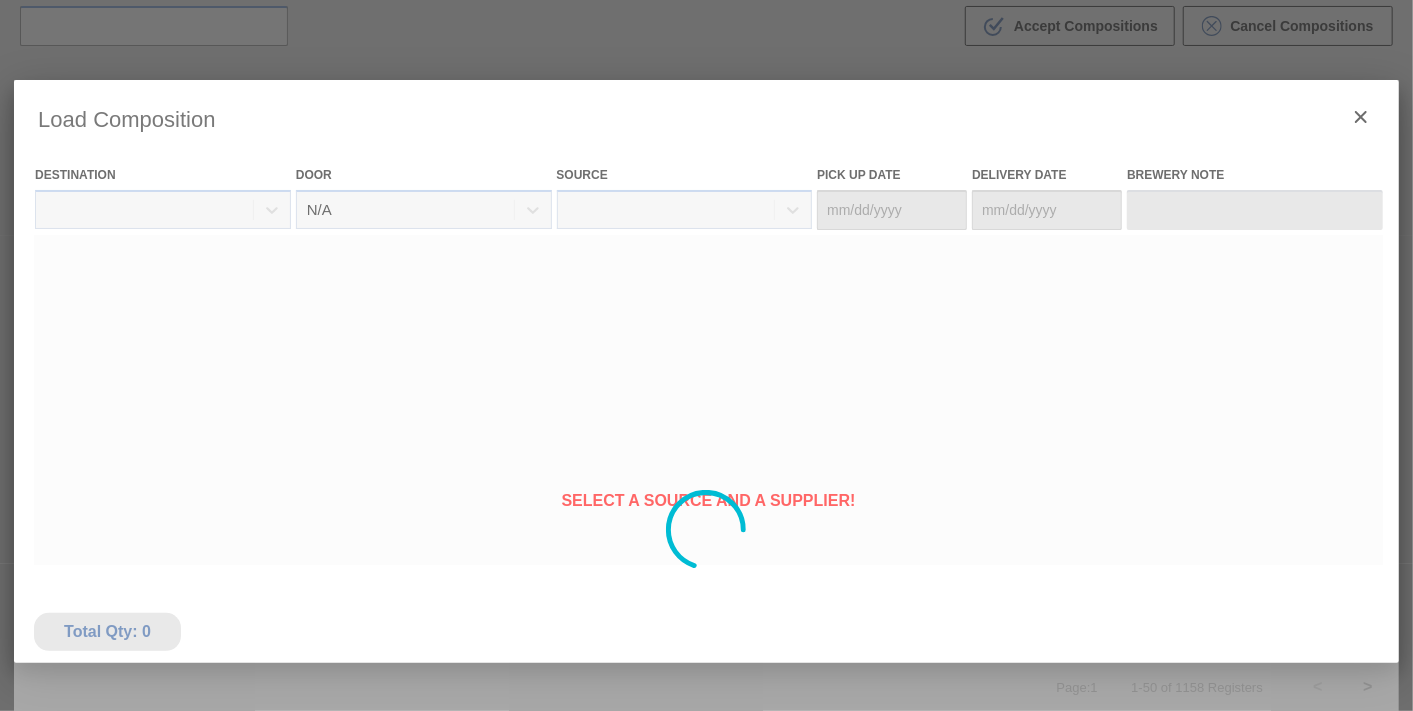 type on "08/06/2025" 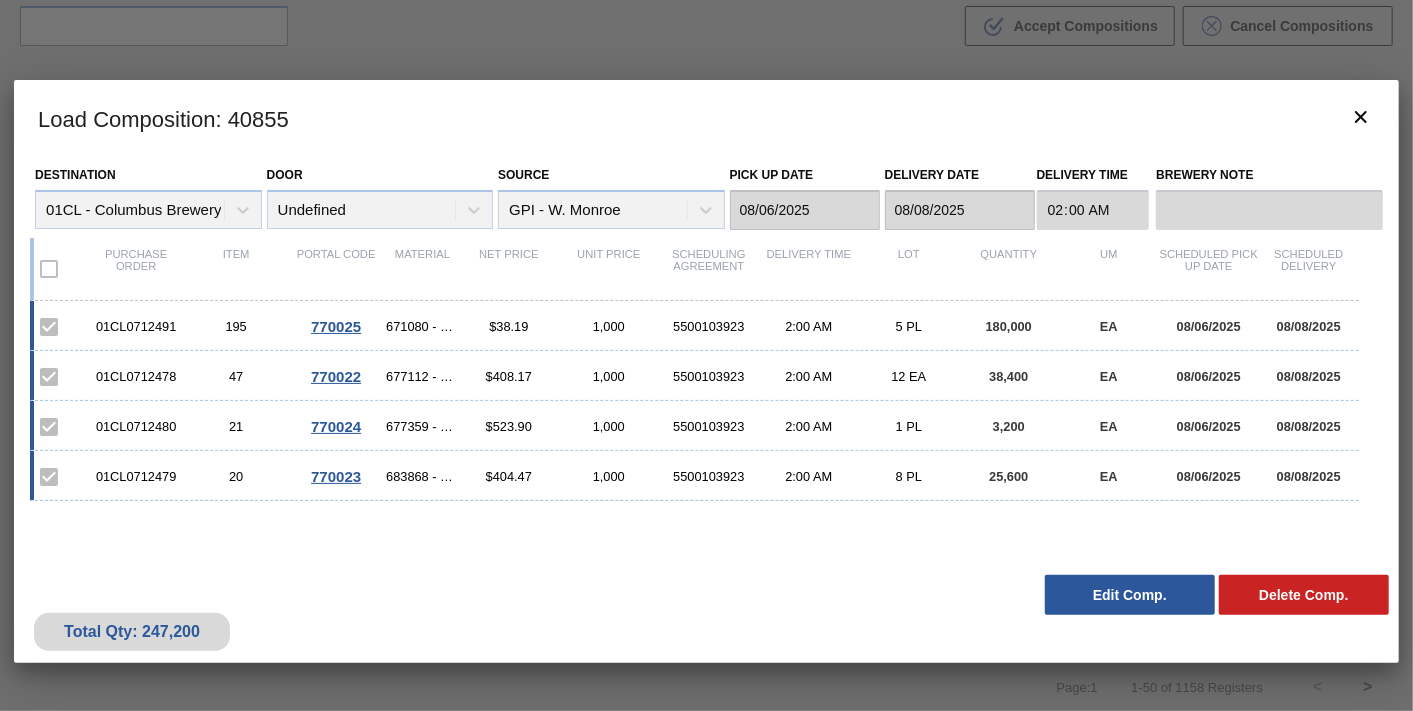 click on "Edit Comp." at bounding box center (1130, 595) 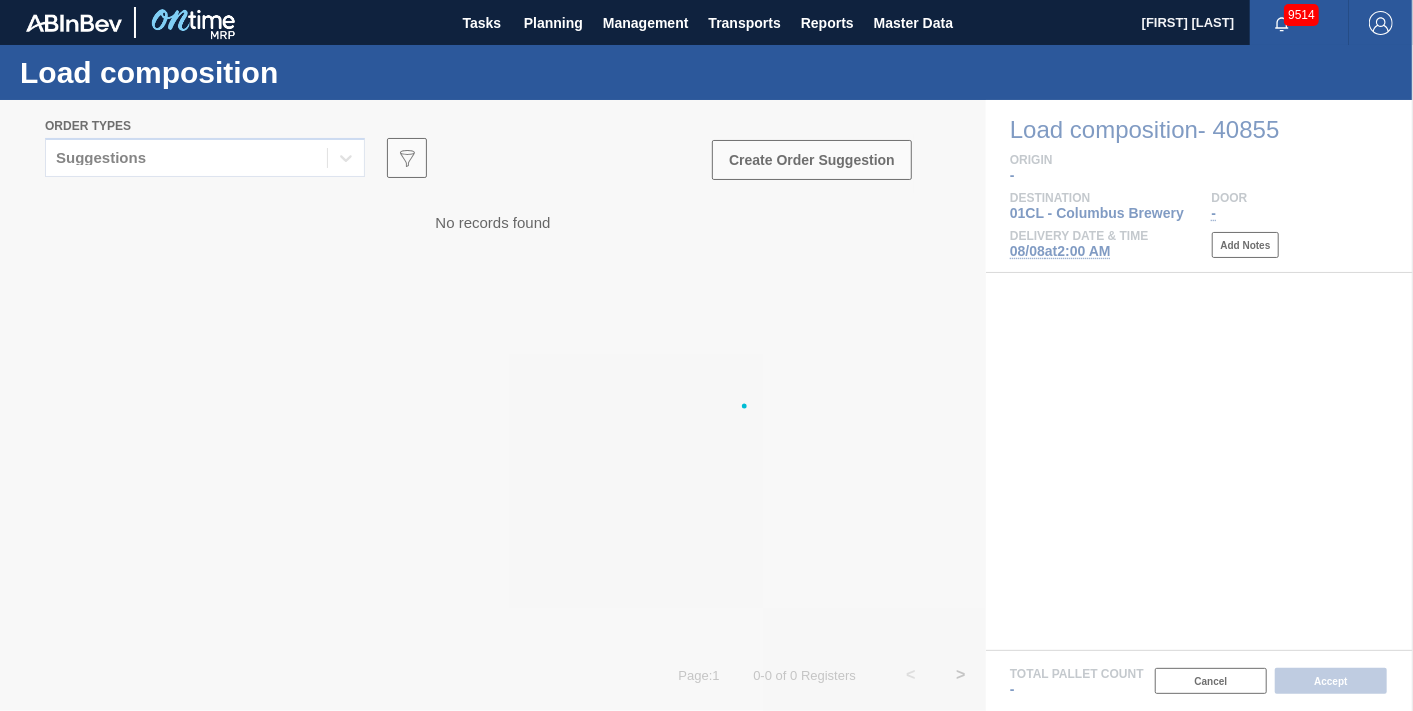 scroll, scrollTop: 0, scrollLeft: 0, axis: both 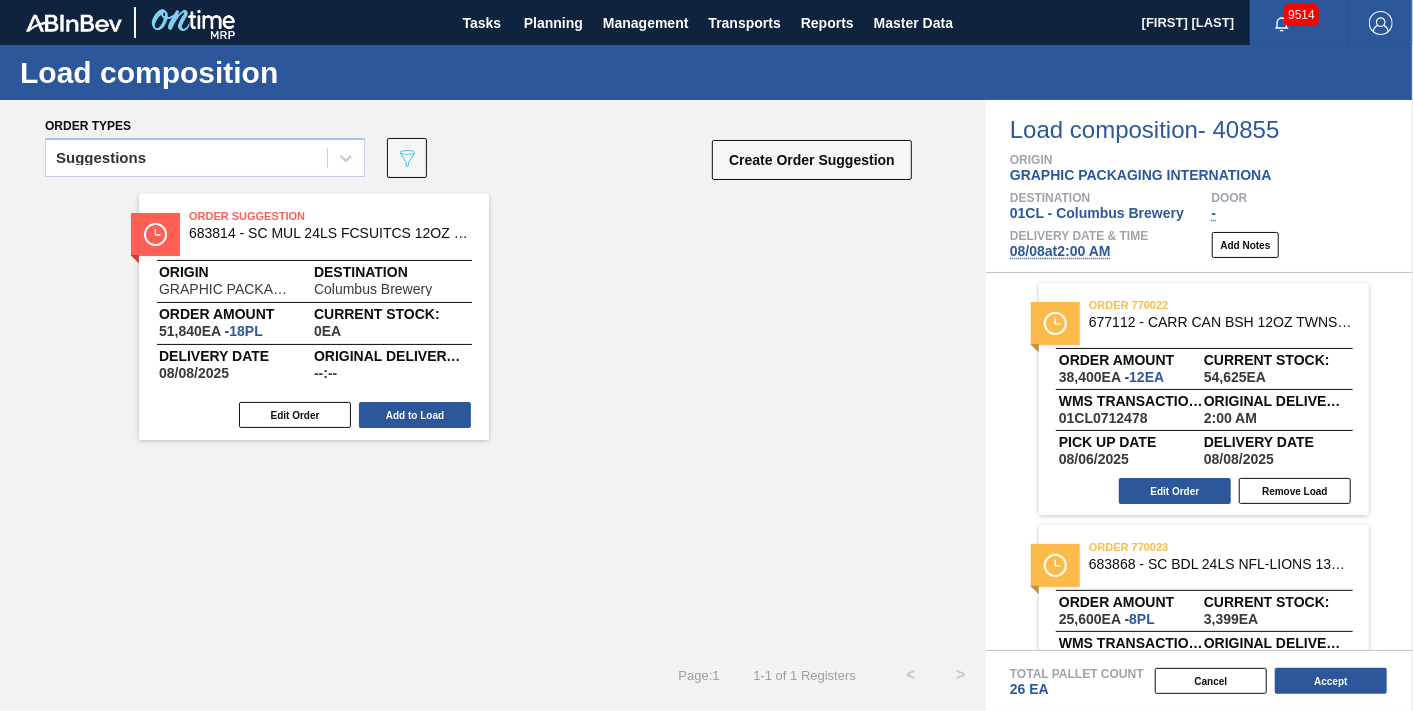 click on "08/08  at  2:00 AM" at bounding box center (1060, 251) 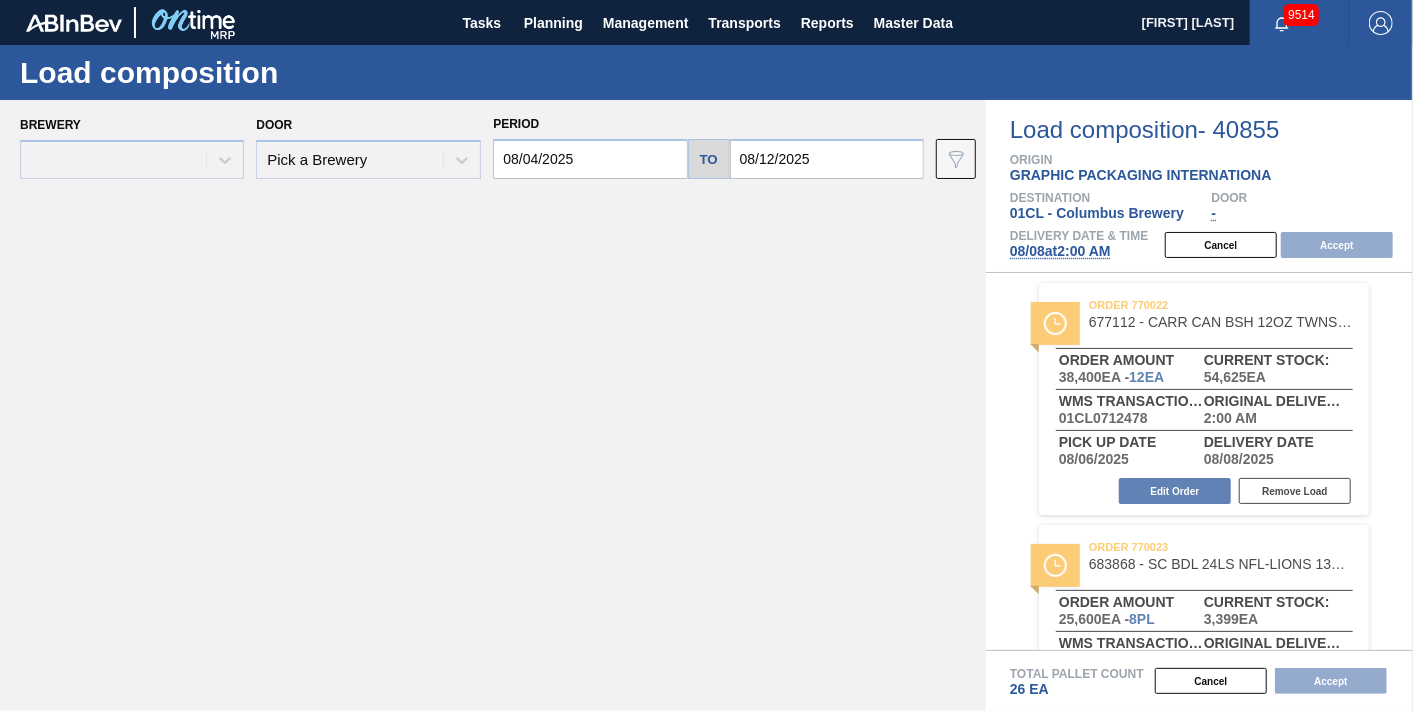 type on "08/08/2025" 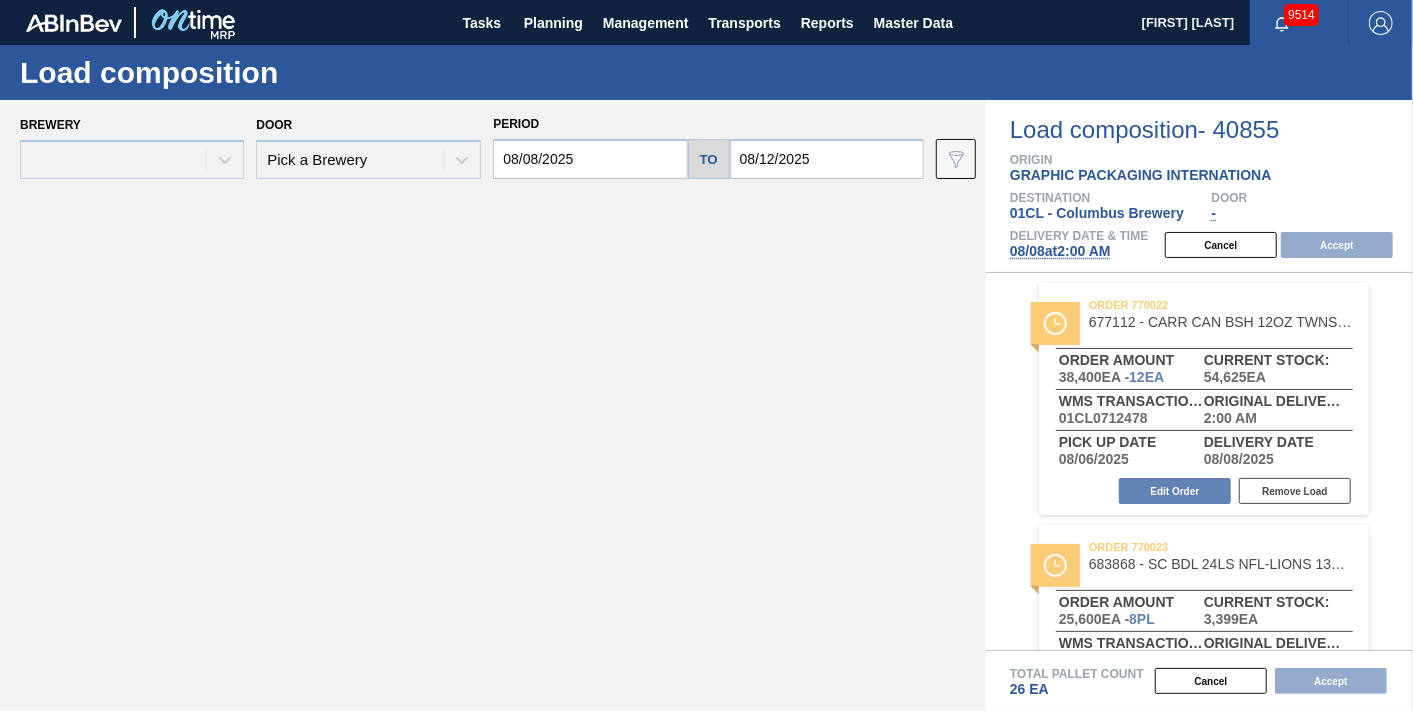 type on "08/15/2025" 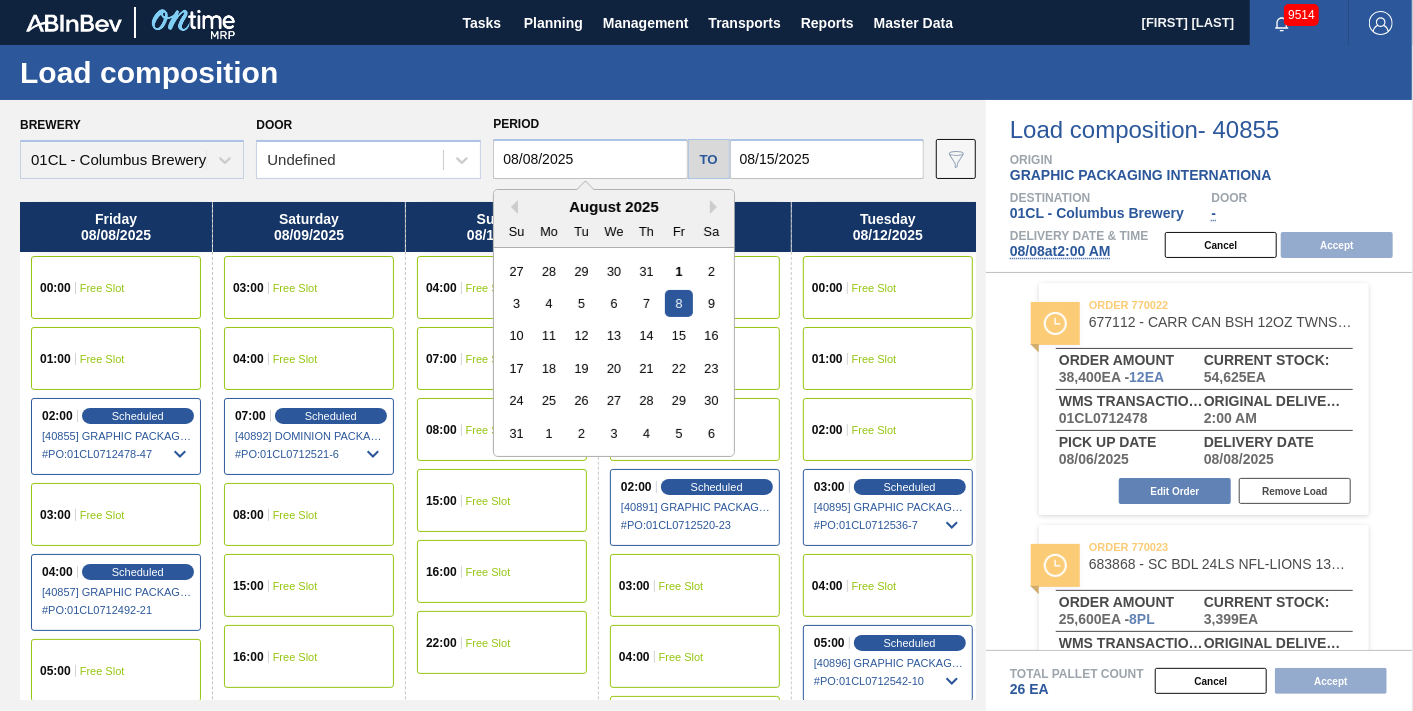 click on "08/08/2025" at bounding box center (590, 159) 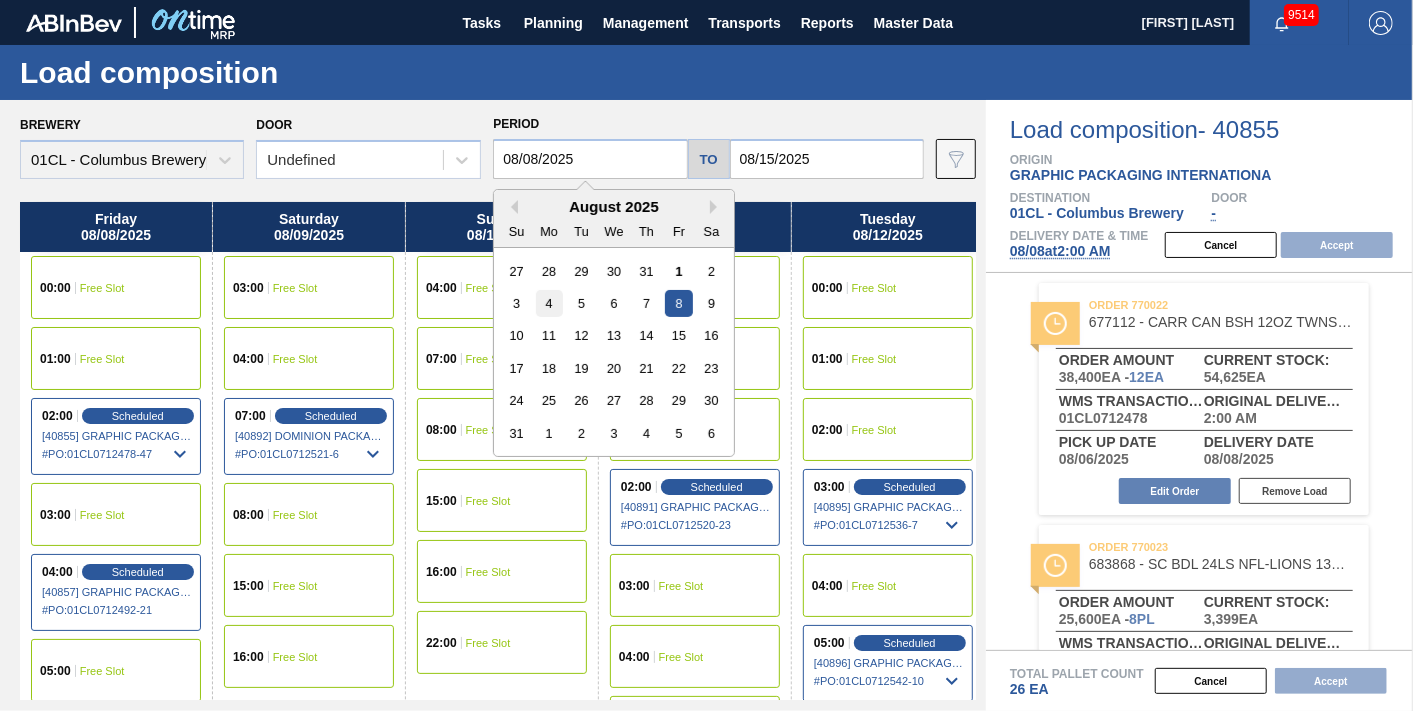 click on "4" at bounding box center (549, 303) 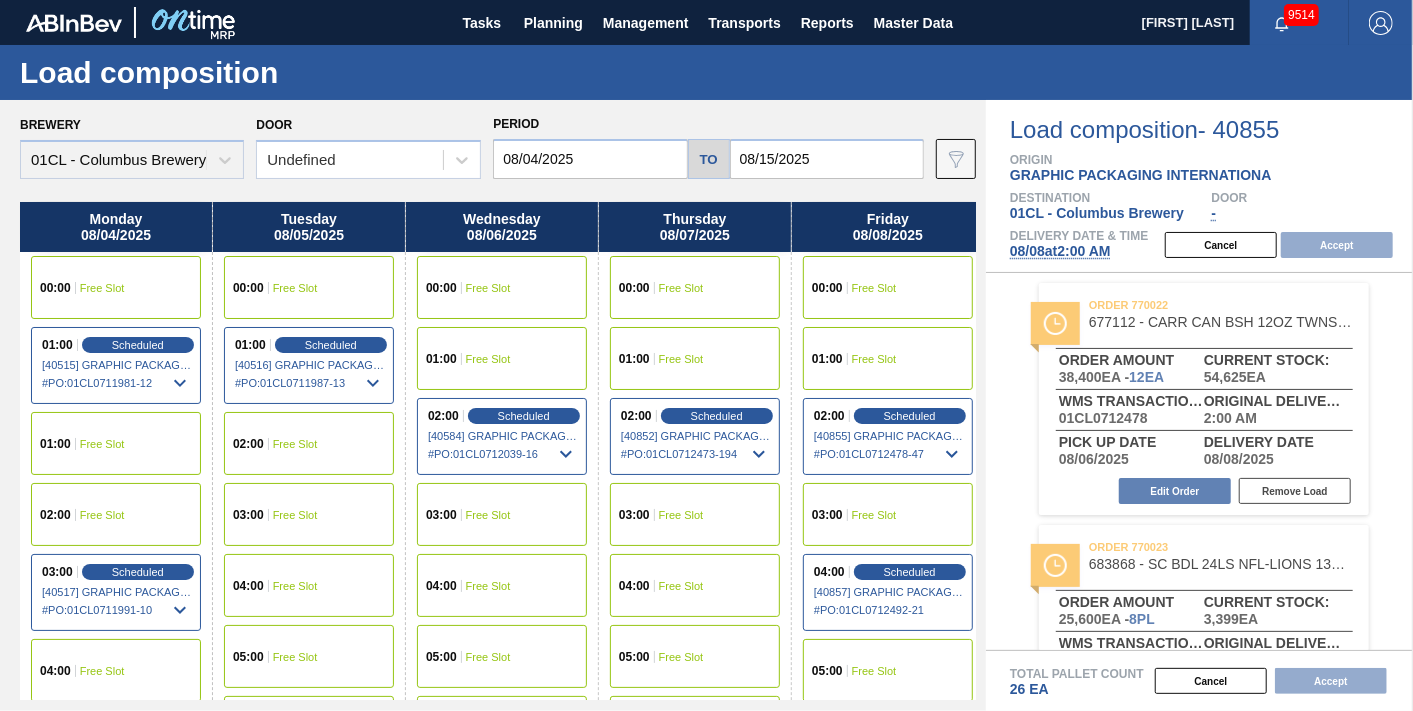 click on "02:00 Free Slot" at bounding box center [116, 514] 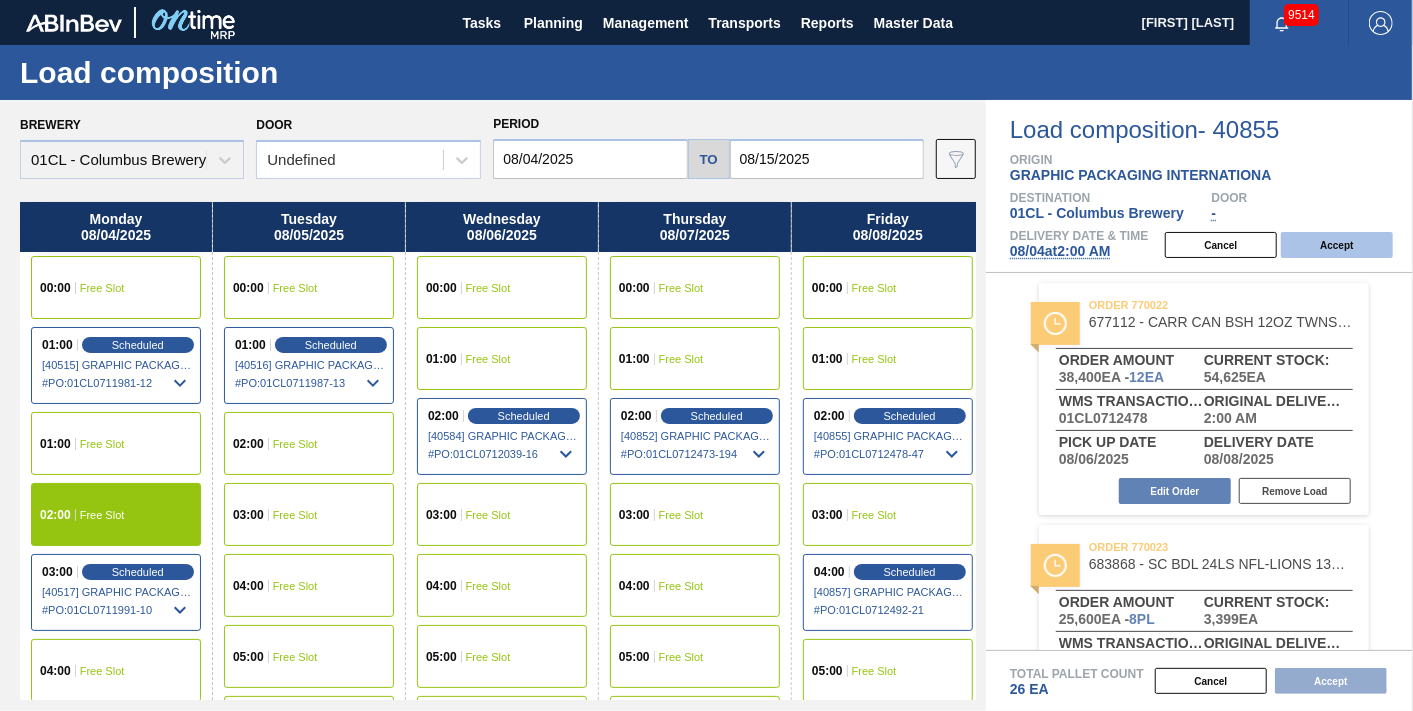 click on "Accept" at bounding box center (1337, 245) 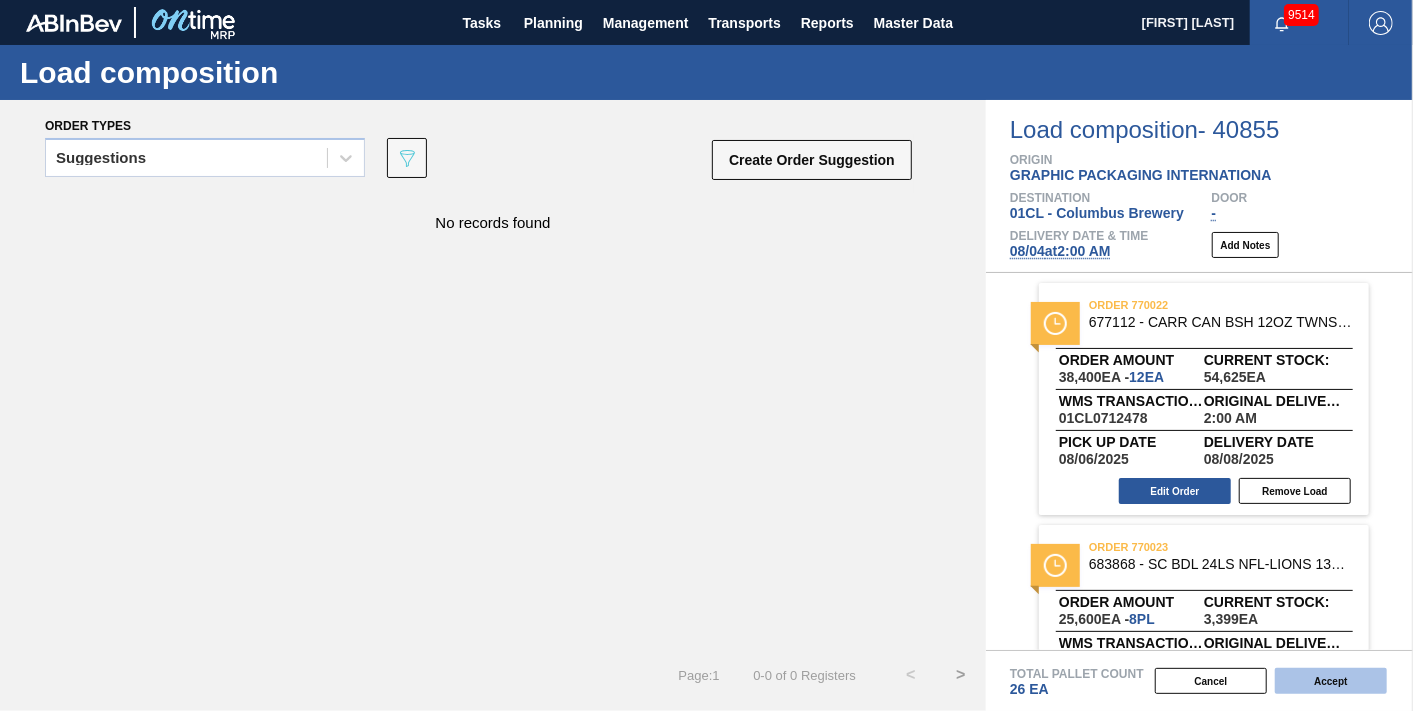 click on "Accept" at bounding box center [1331, 681] 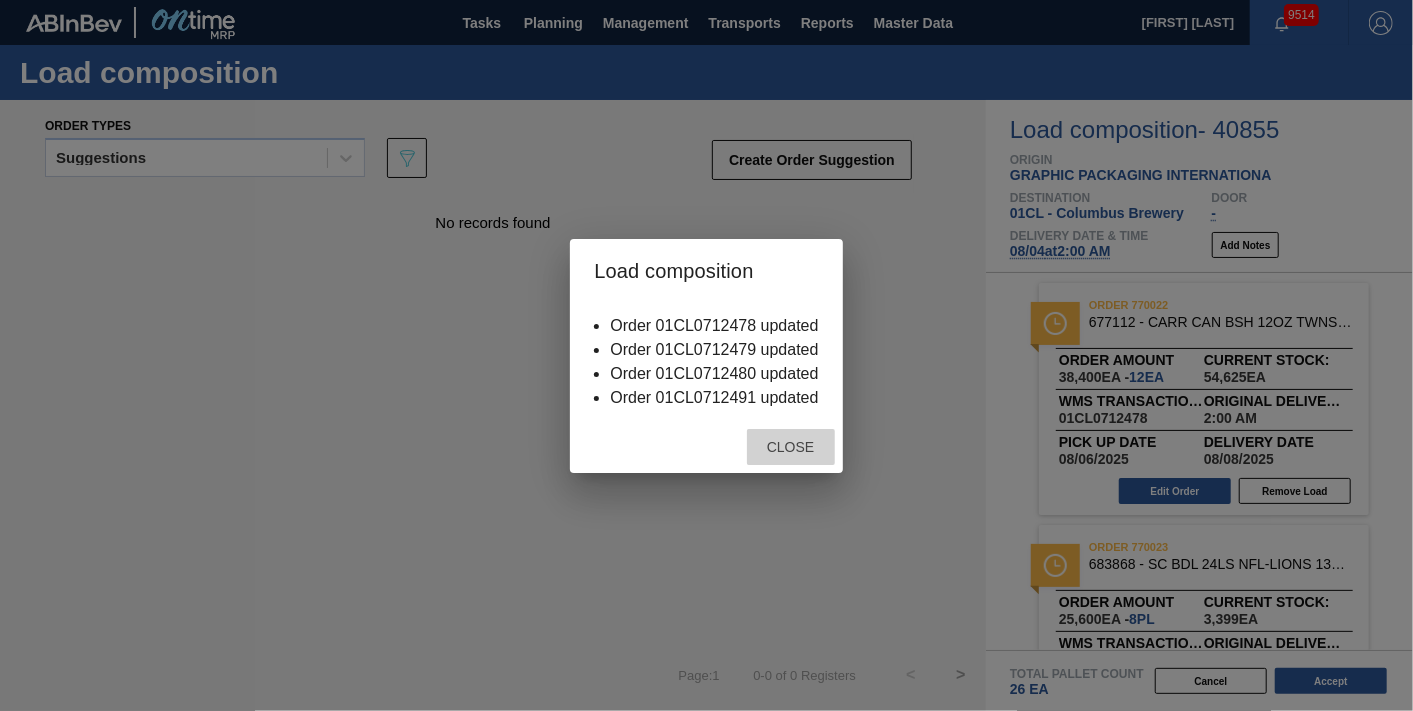 click on "Close" at bounding box center [790, 447] 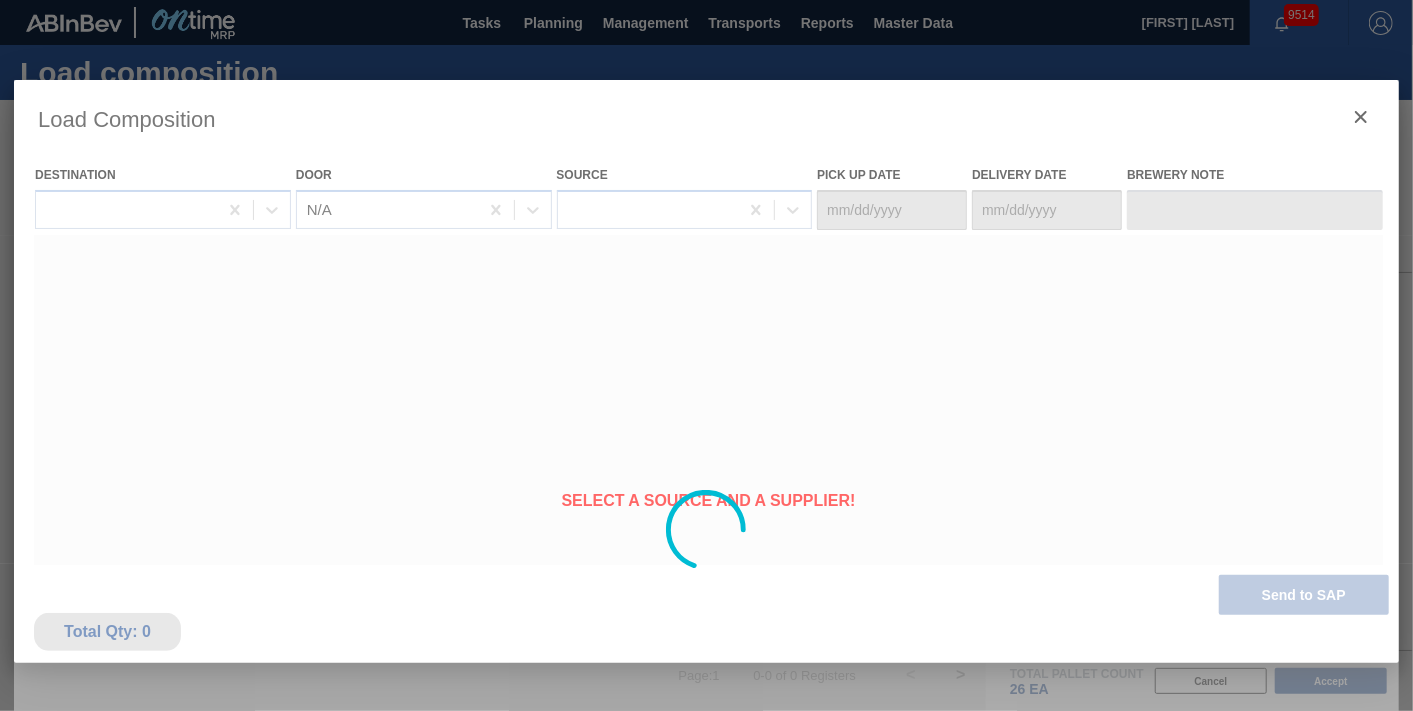 type on "08/02/2025" 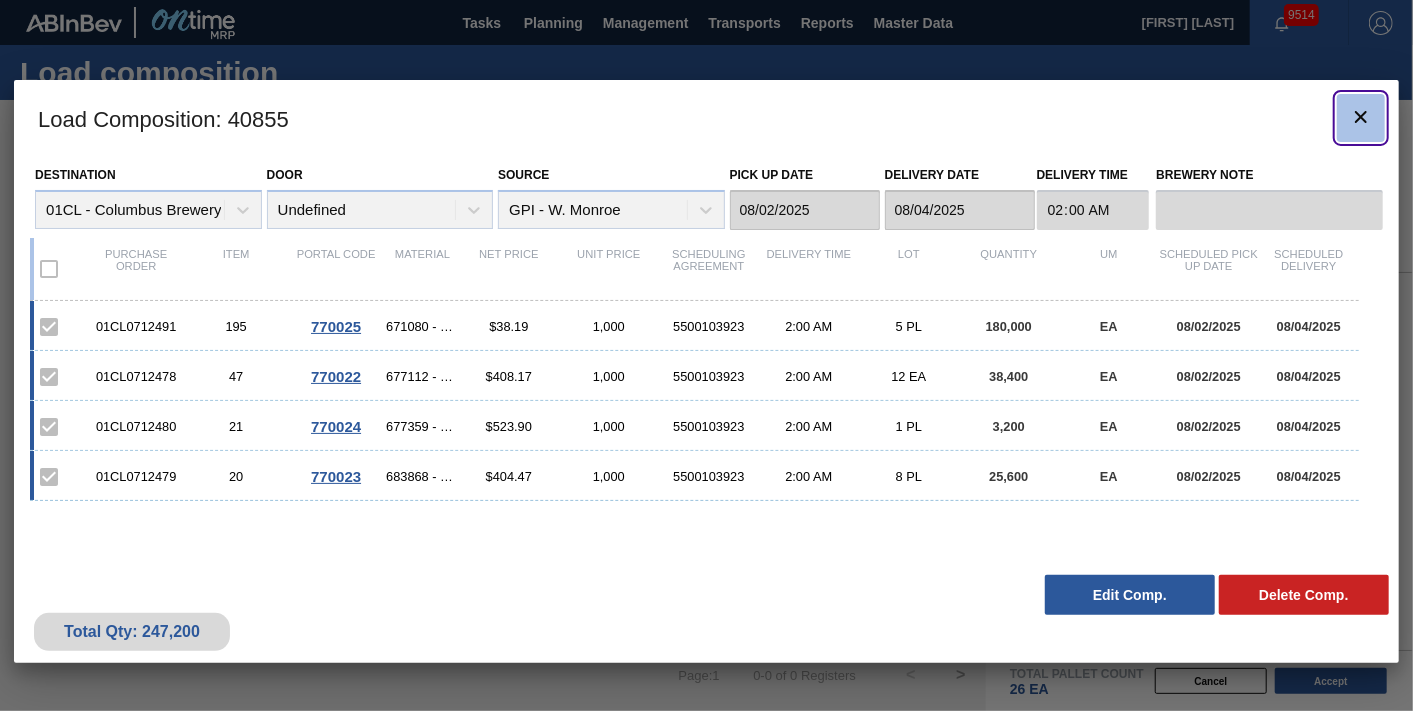 click 